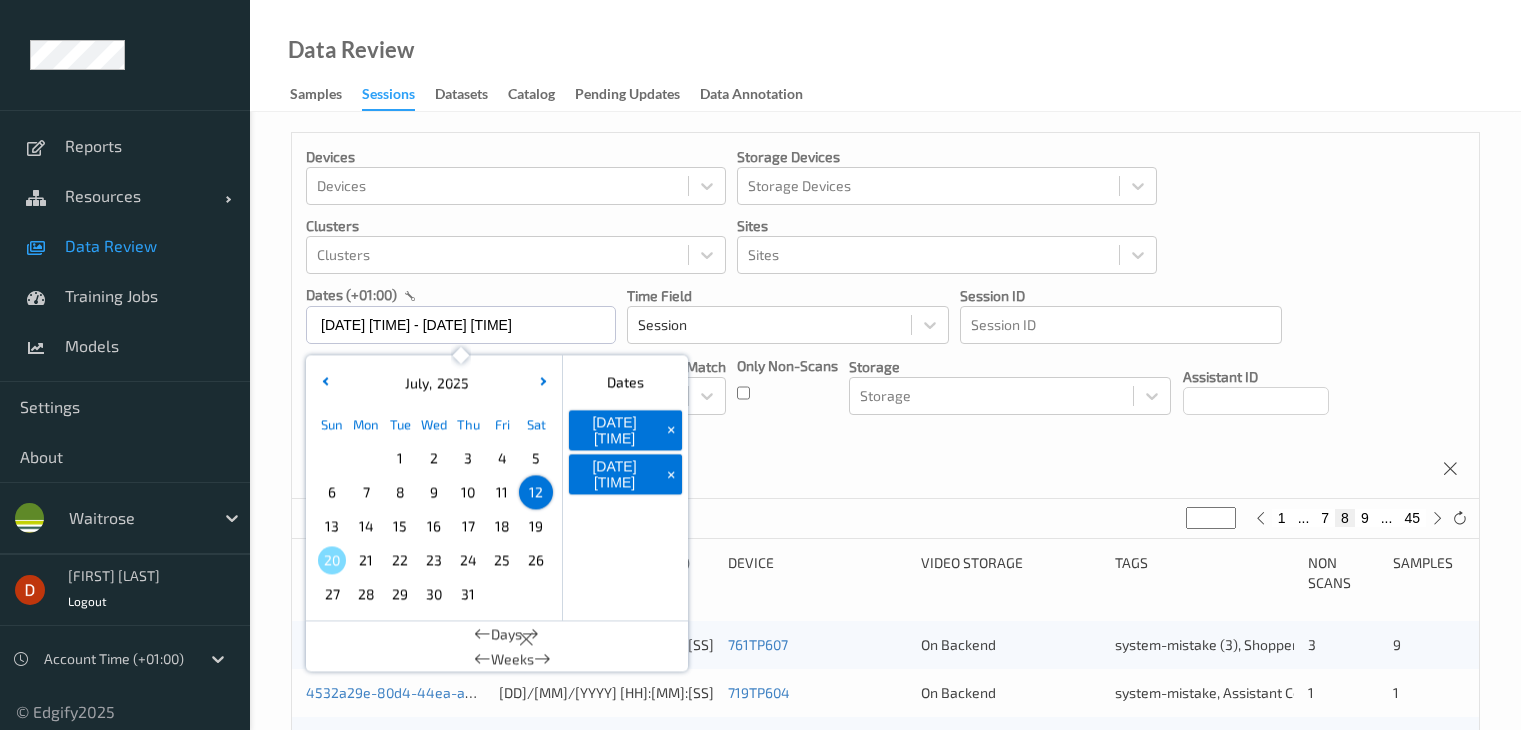 scroll, scrollTop: 0, scrollLeft: 0, axis: both 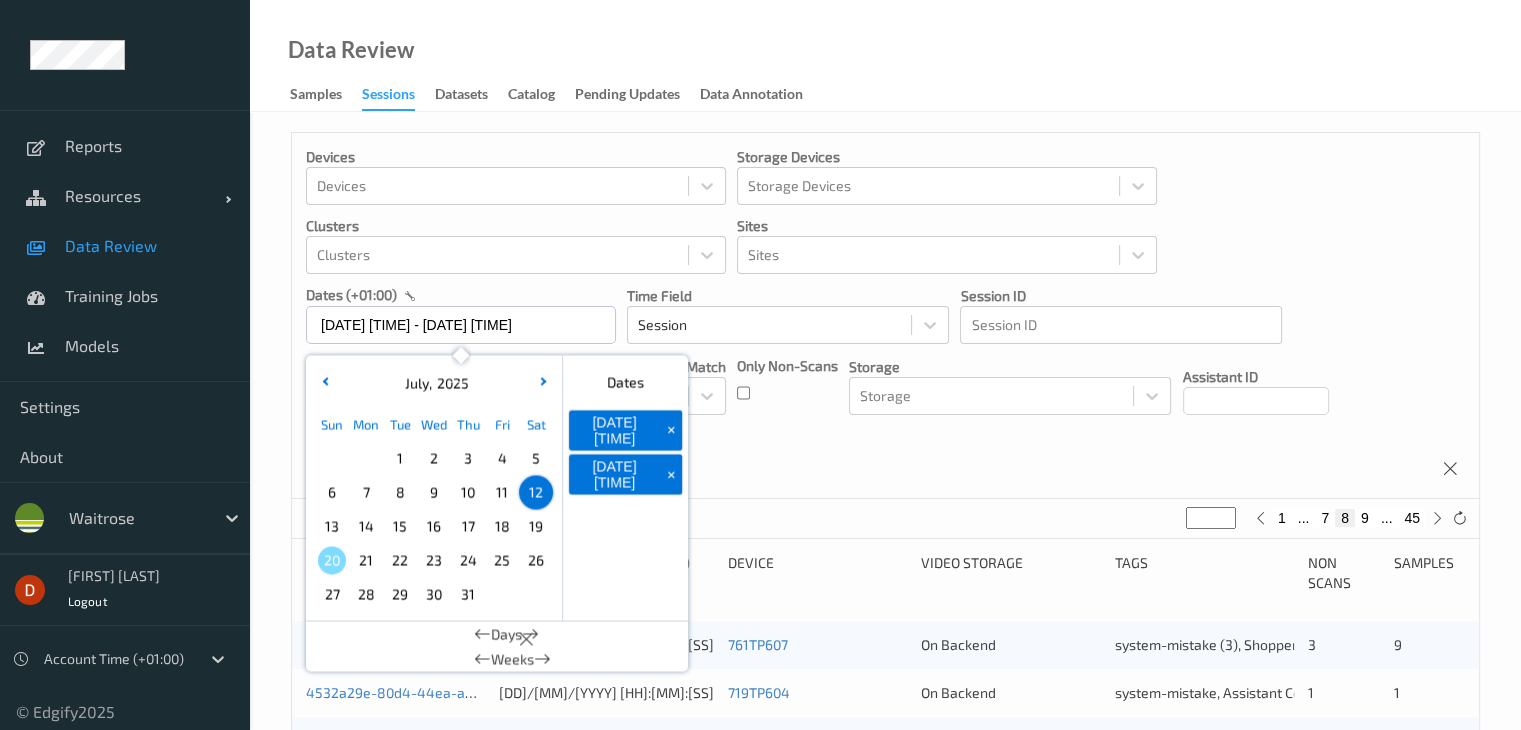 click on "13" at bounding box center [332, 526] 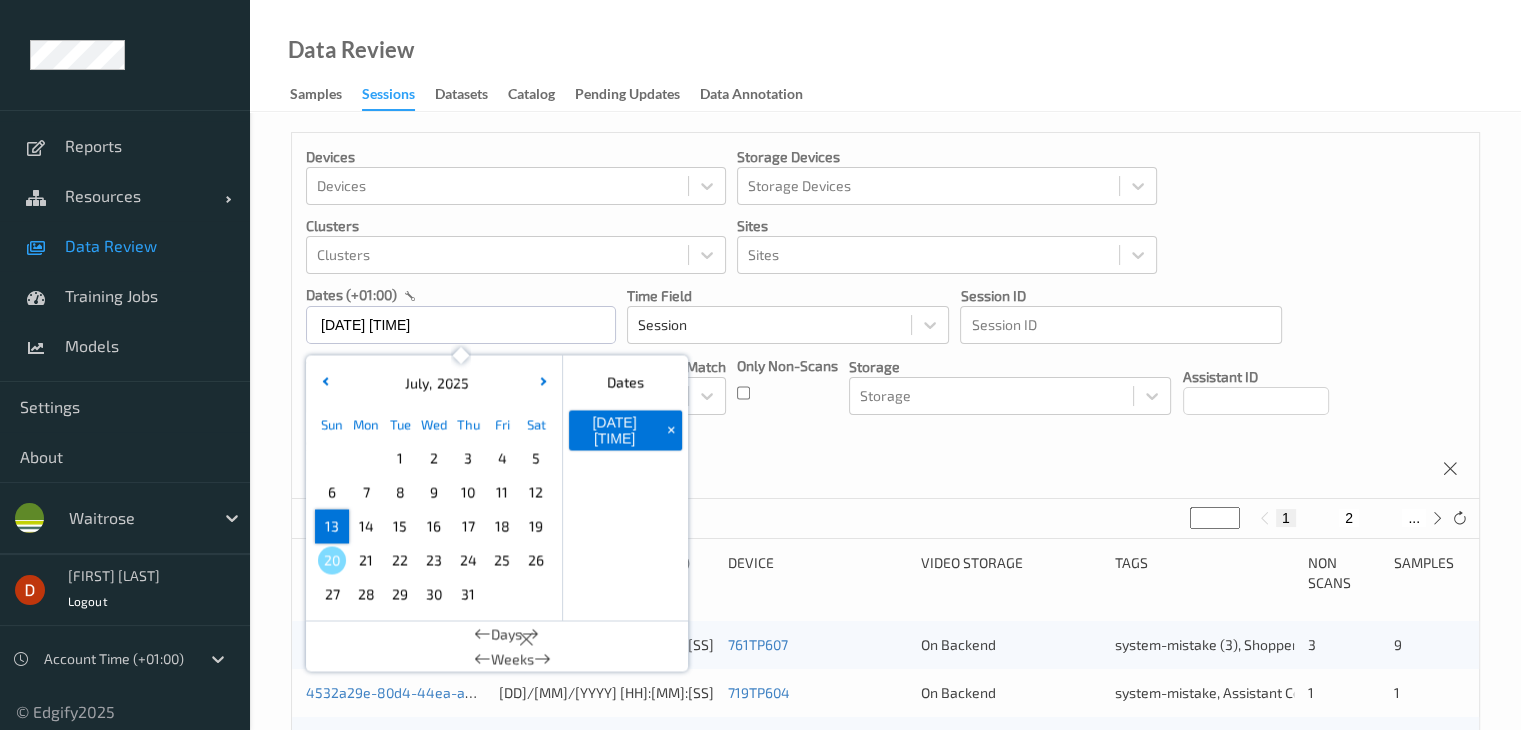 click on "13" at bounding box center (332, 526) 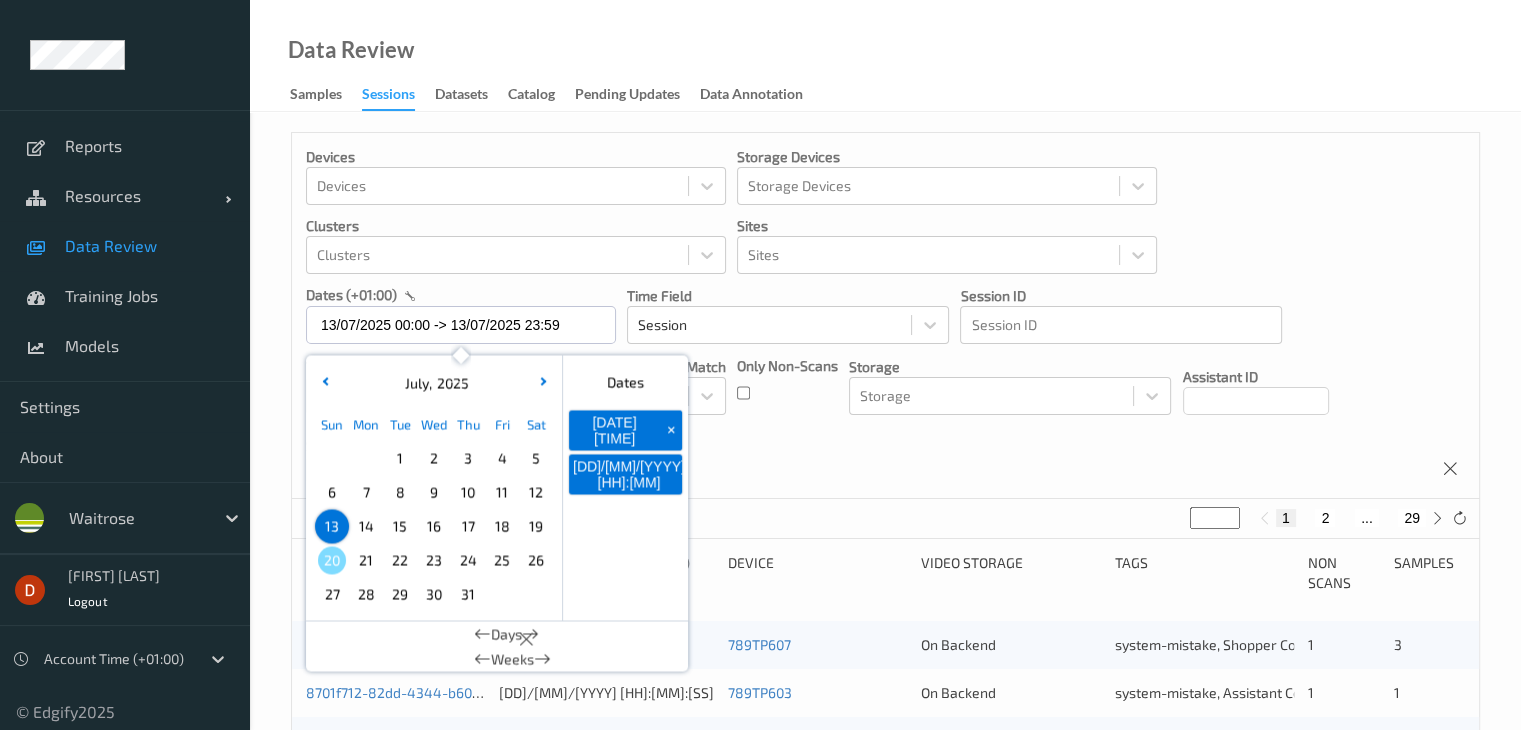 click on "Dates [DD]/[MM]/[YYYY] [HH]:[MM] -> [DD]/[MM]/[YYYY] [HH]:[MM] [MONTH] , [YEAR] Sun Mon Tue Wed Thu Fri Sat 1 2 3 4 5 6 7 8 9 10 11 12 13 14 15 16 17 18 19 20 21 22 23 24 25 26 27 28 29 30 31 January February March April May June July August September October November December [YEAR] [YEAR] [YEAR] [YEAR] [YEAR] [YEAR] [YEAR] [YEAR] [YEAR] [YEAR] [YEAR] [YEAR] Dates [DD]/[MM]/[YYYY] [HH]:[MM] + [DD]/[MM]/[YYYY] [HH]:[MM] + Days Weeks Time Field Session Session ID Session ID Tags none contains any contains all exact match Tags Only Non-Scans Storage Storage Assistant ID Shopper ID Order By Session" at bounding box center (885, 316) 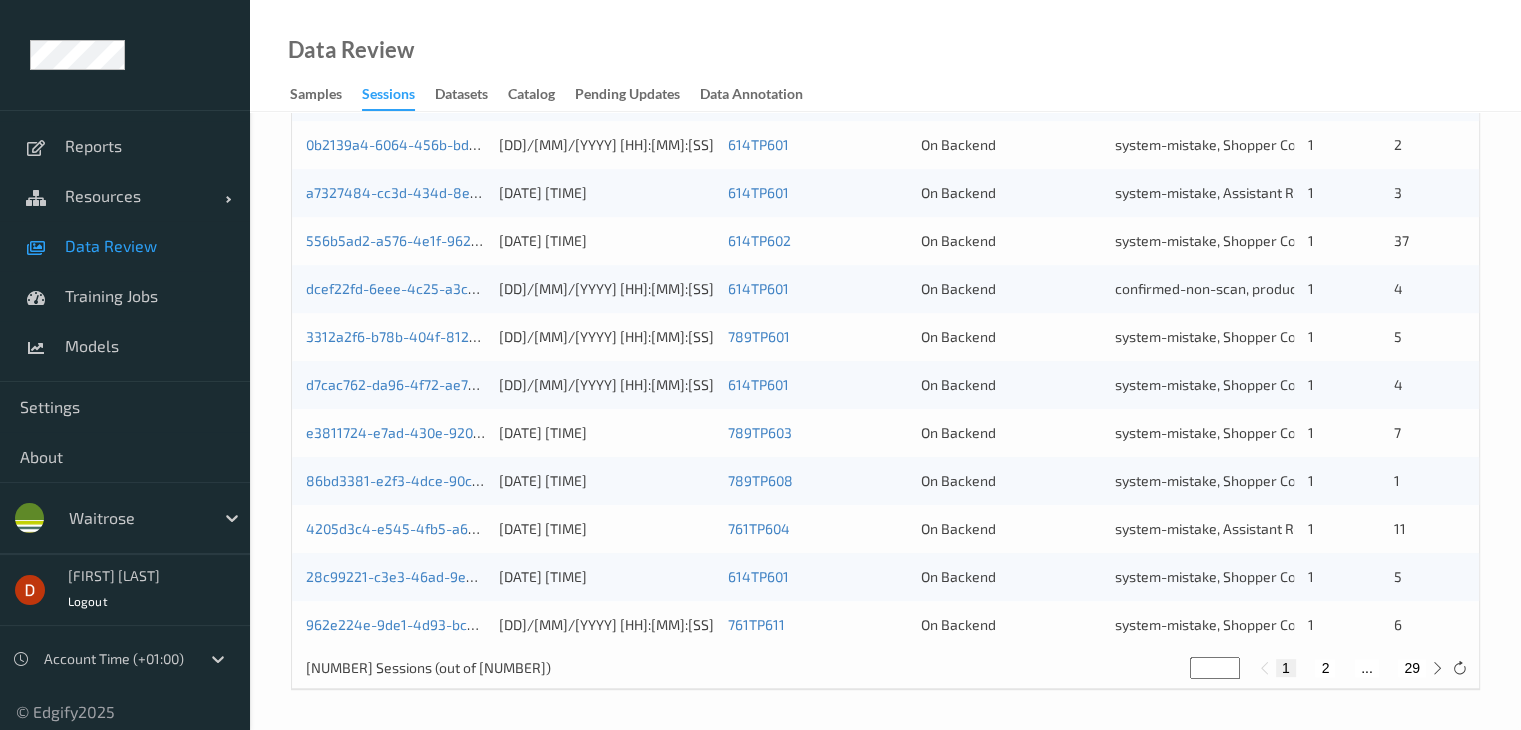 scroll, scrollTop: 931, scrollLeft: 0, axis: vertical 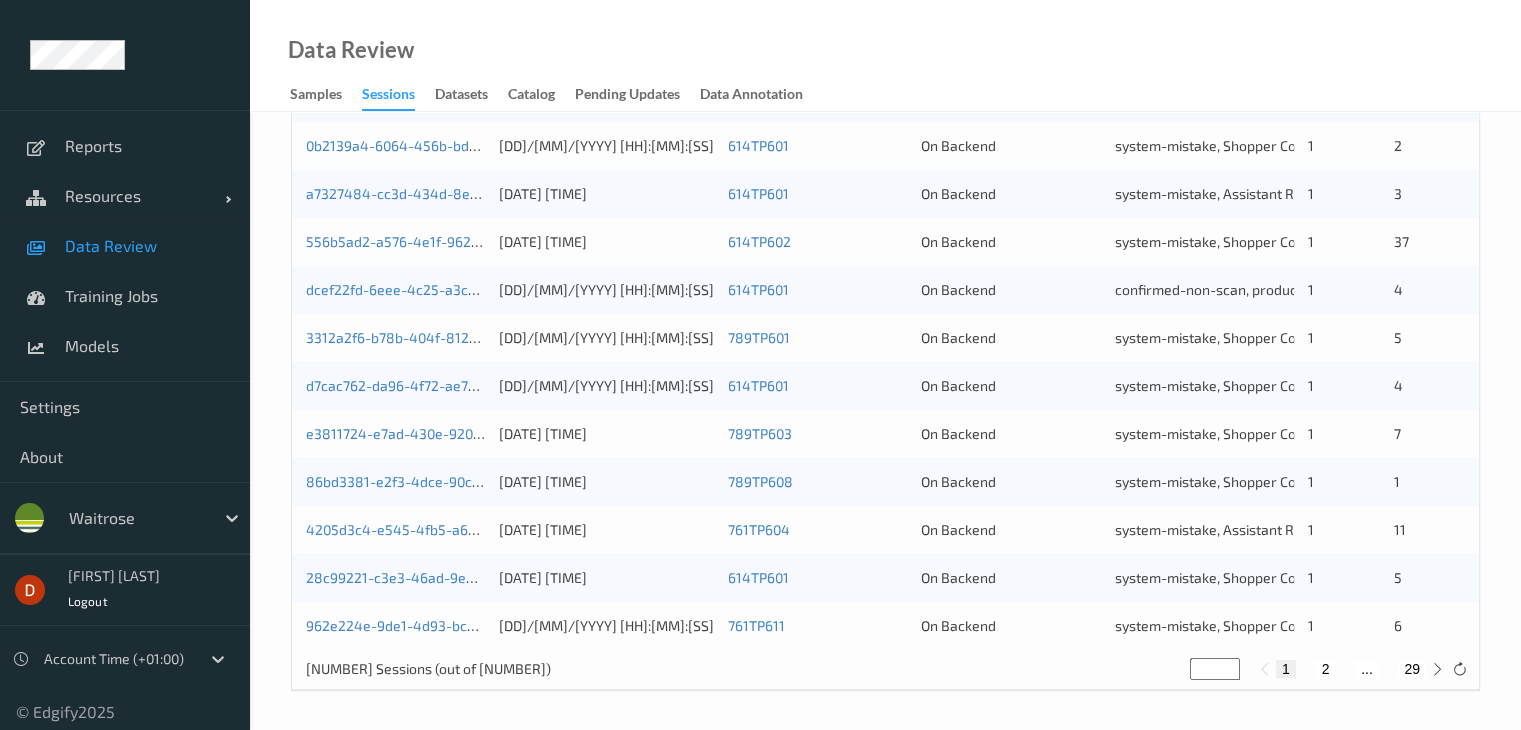 click on "2" at bounding box center [1325, 669] 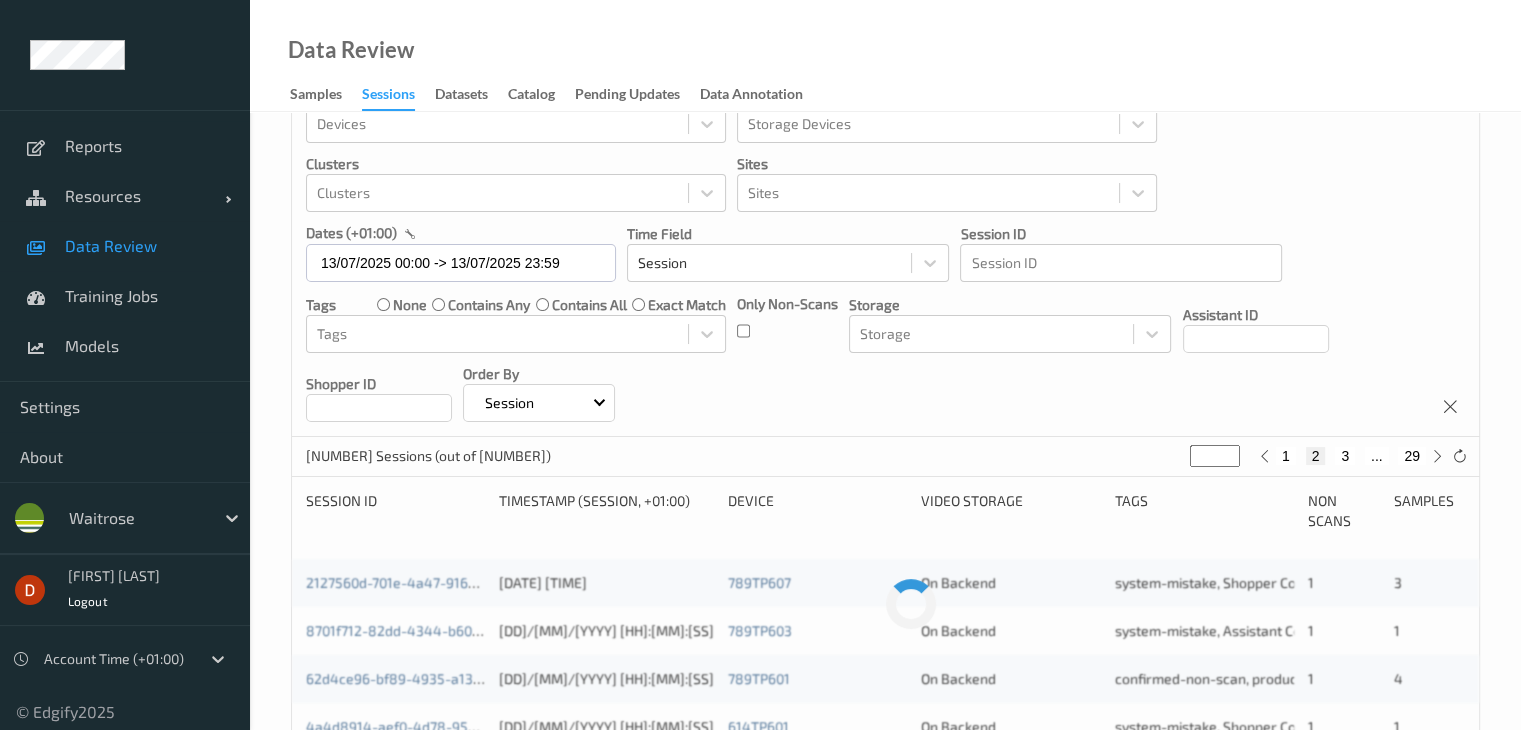 scroll, scrollTop: 0, scrollLeft: 0, axis: both 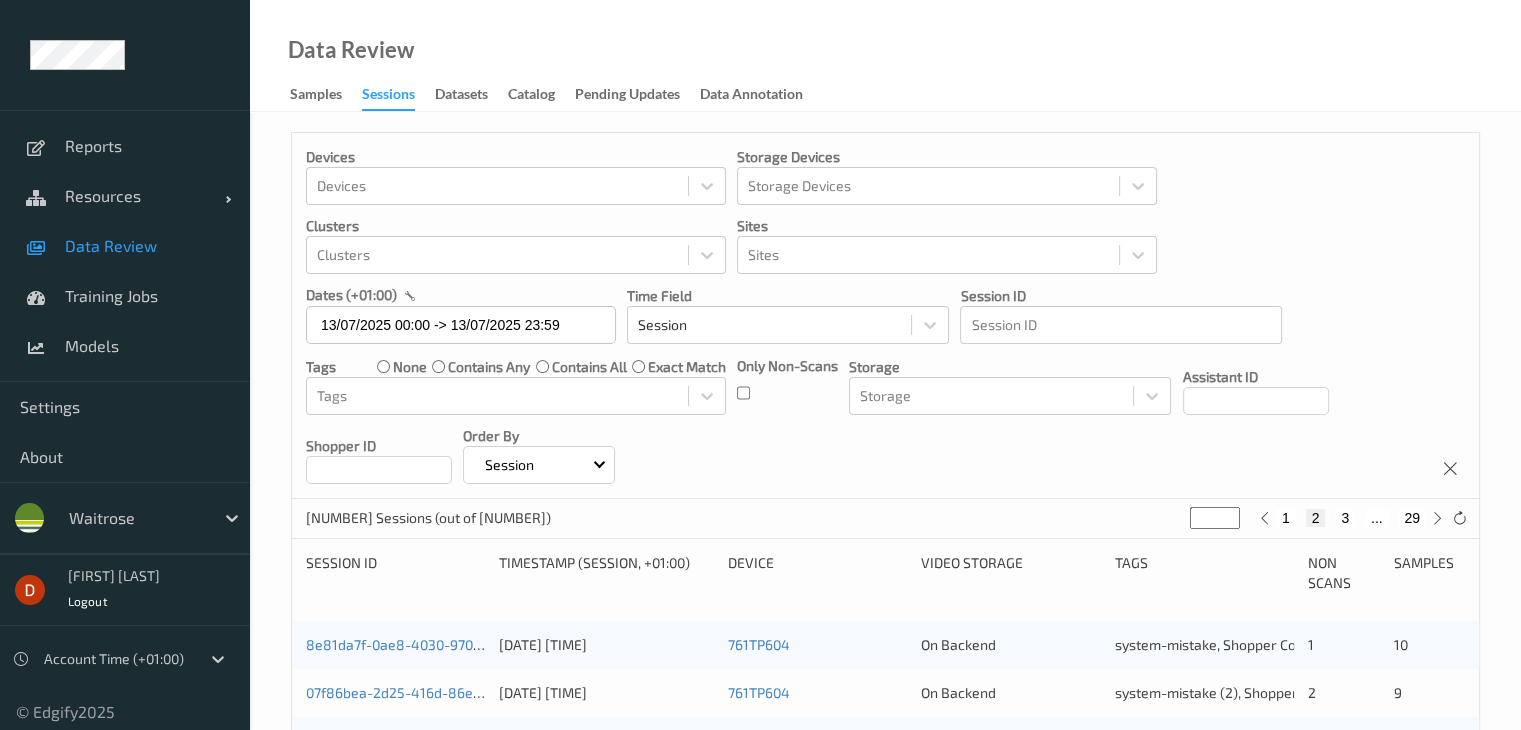 click on "3" at bounding box center [1345, 518] 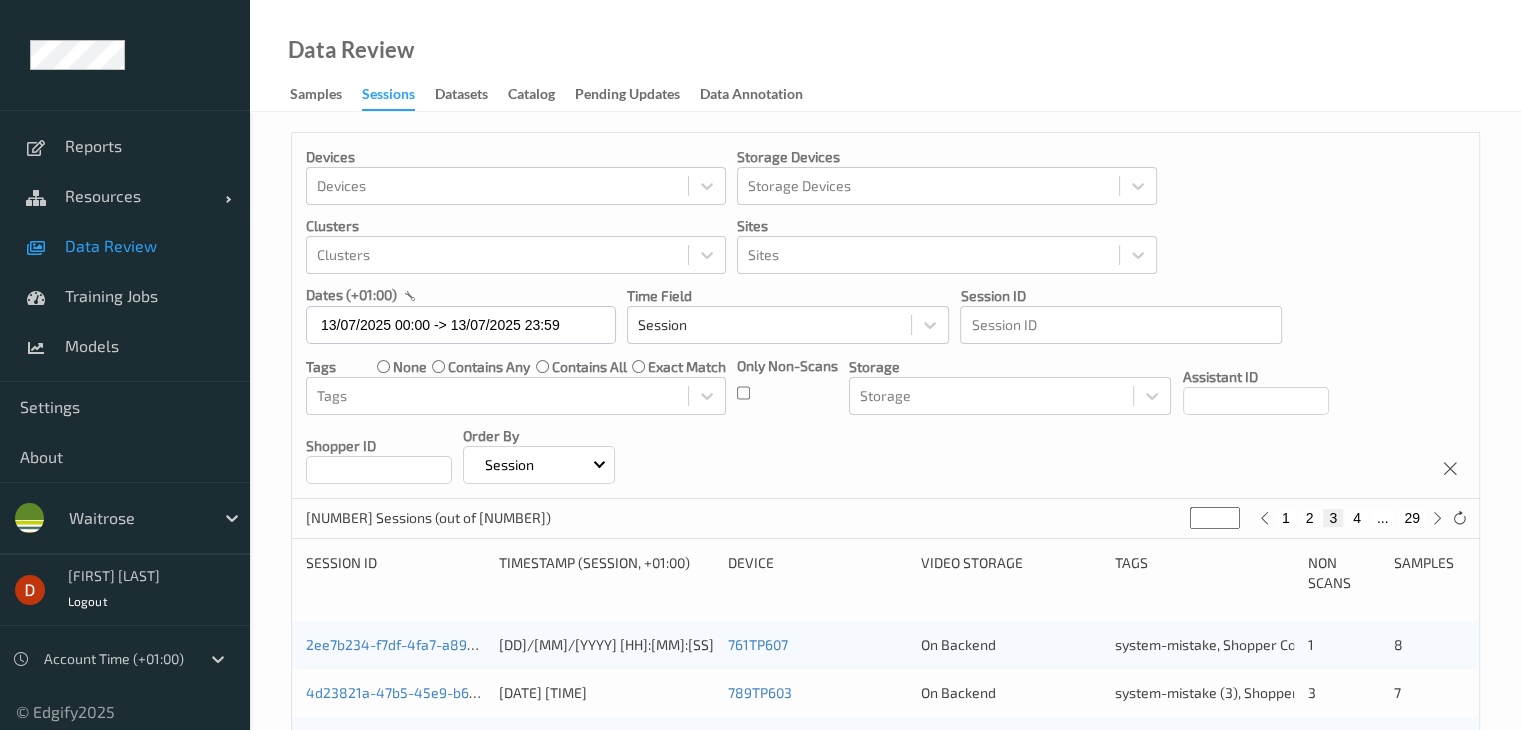 click on "4" at bounding box center (1357, 518) 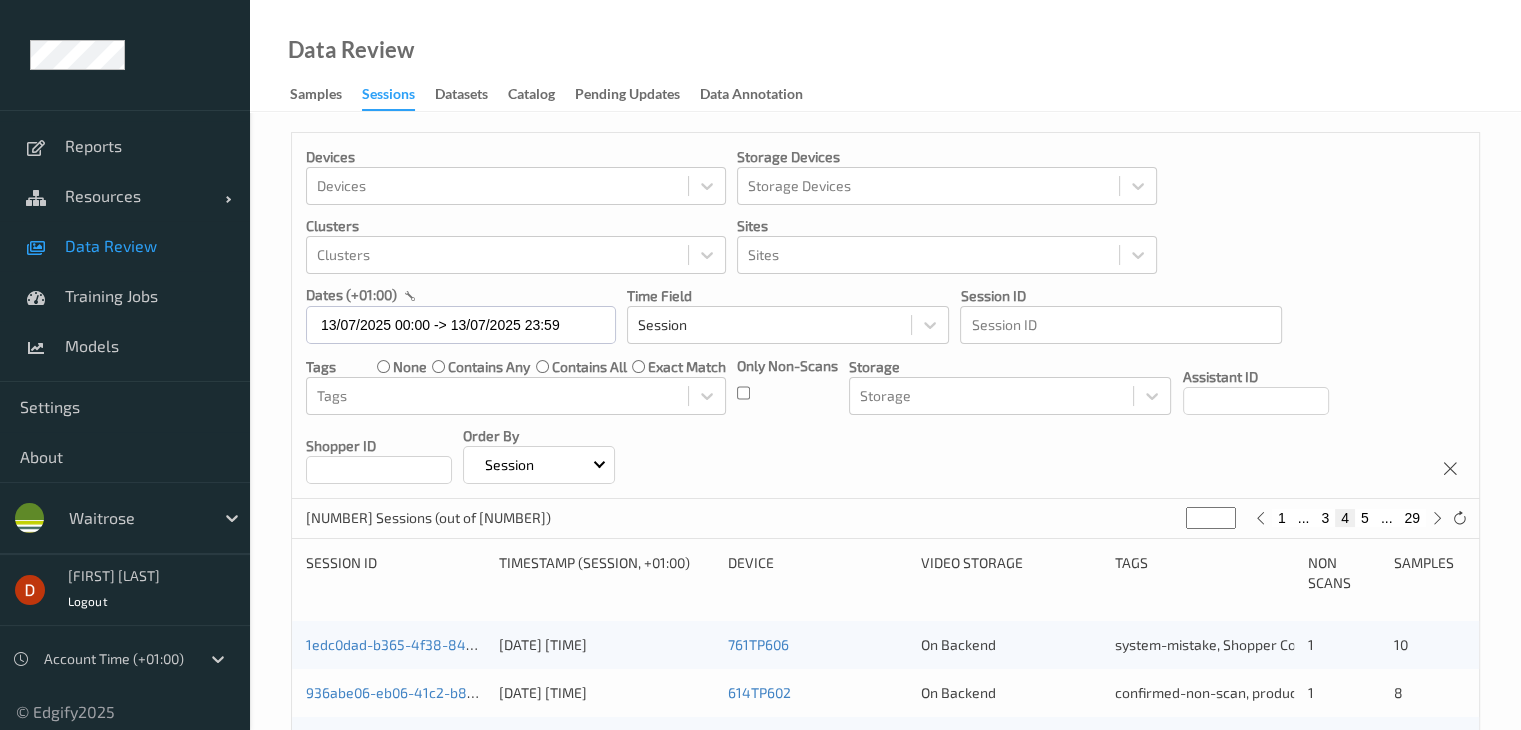 click on "5" at bounding box center [1365, 518] 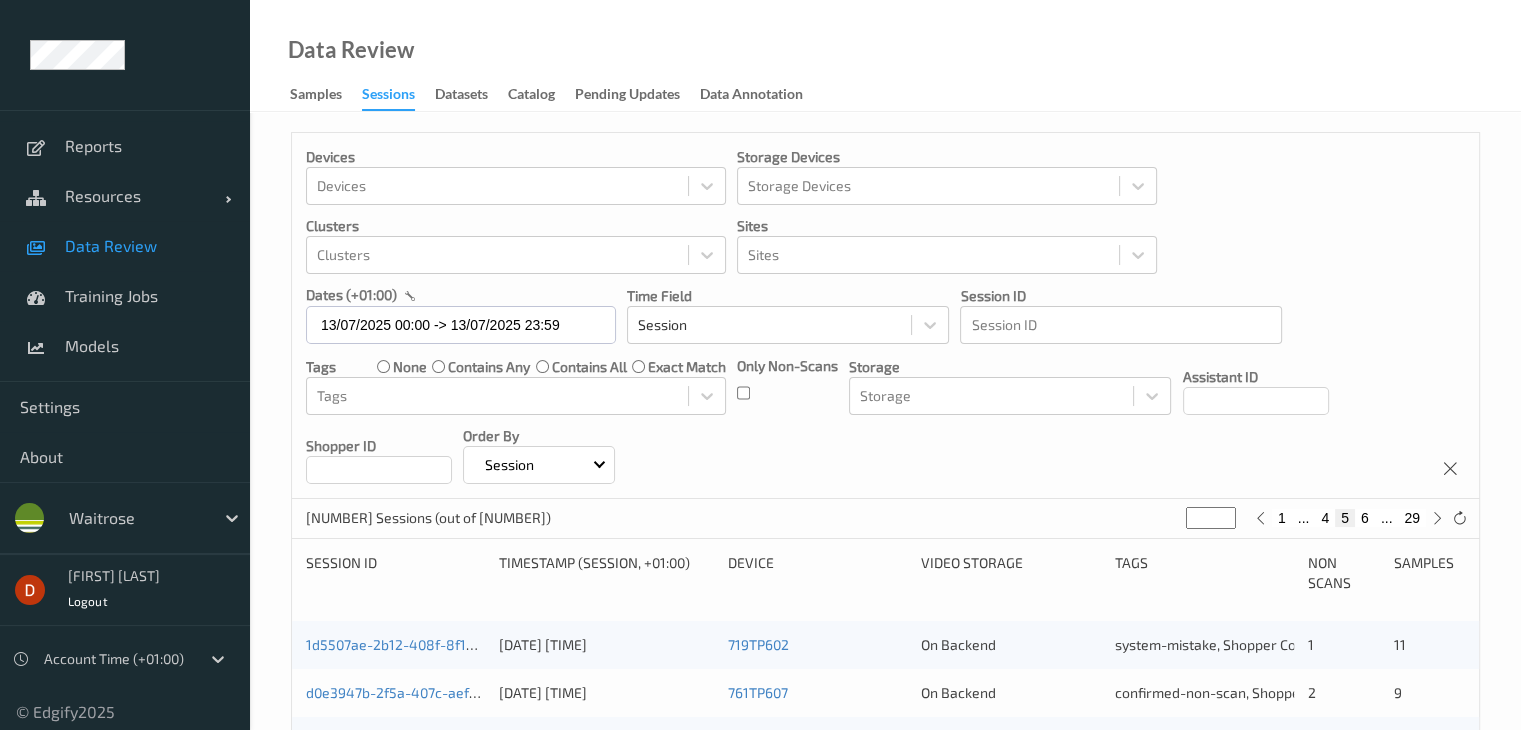 click on "6" at bounding box center [1365, 518] 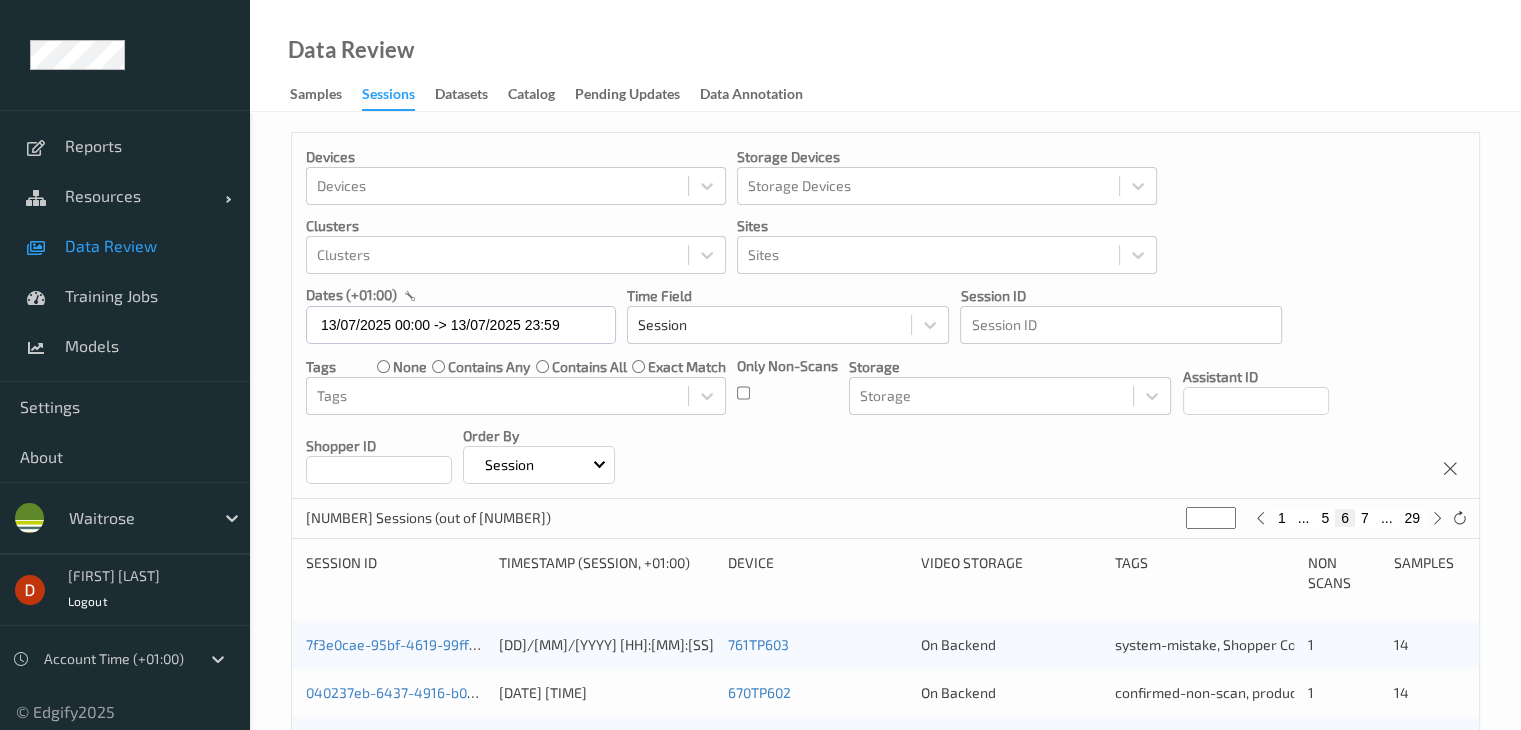 click on "7" at bounding box center (1365, 518) 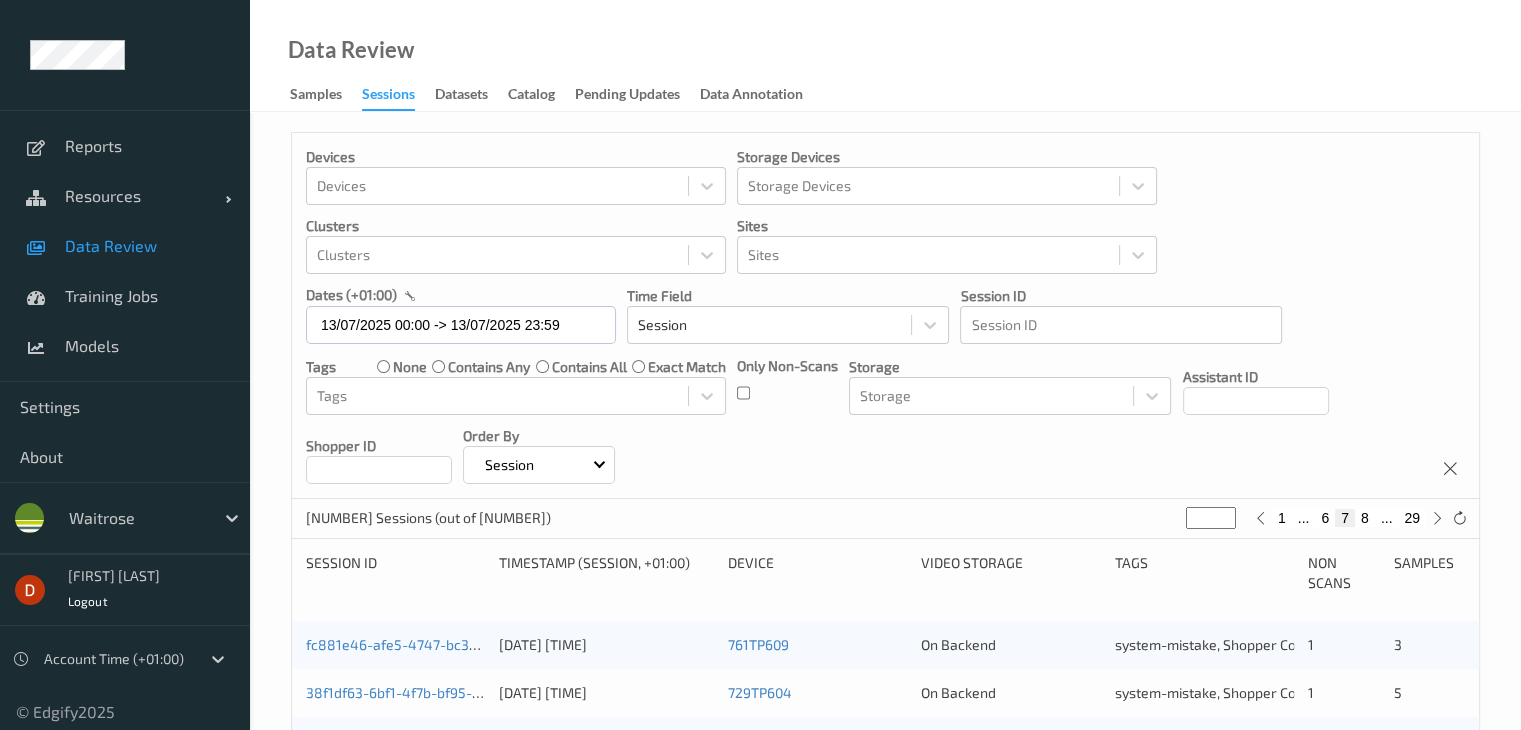 click on "8" at bounding box center (1365, 518) 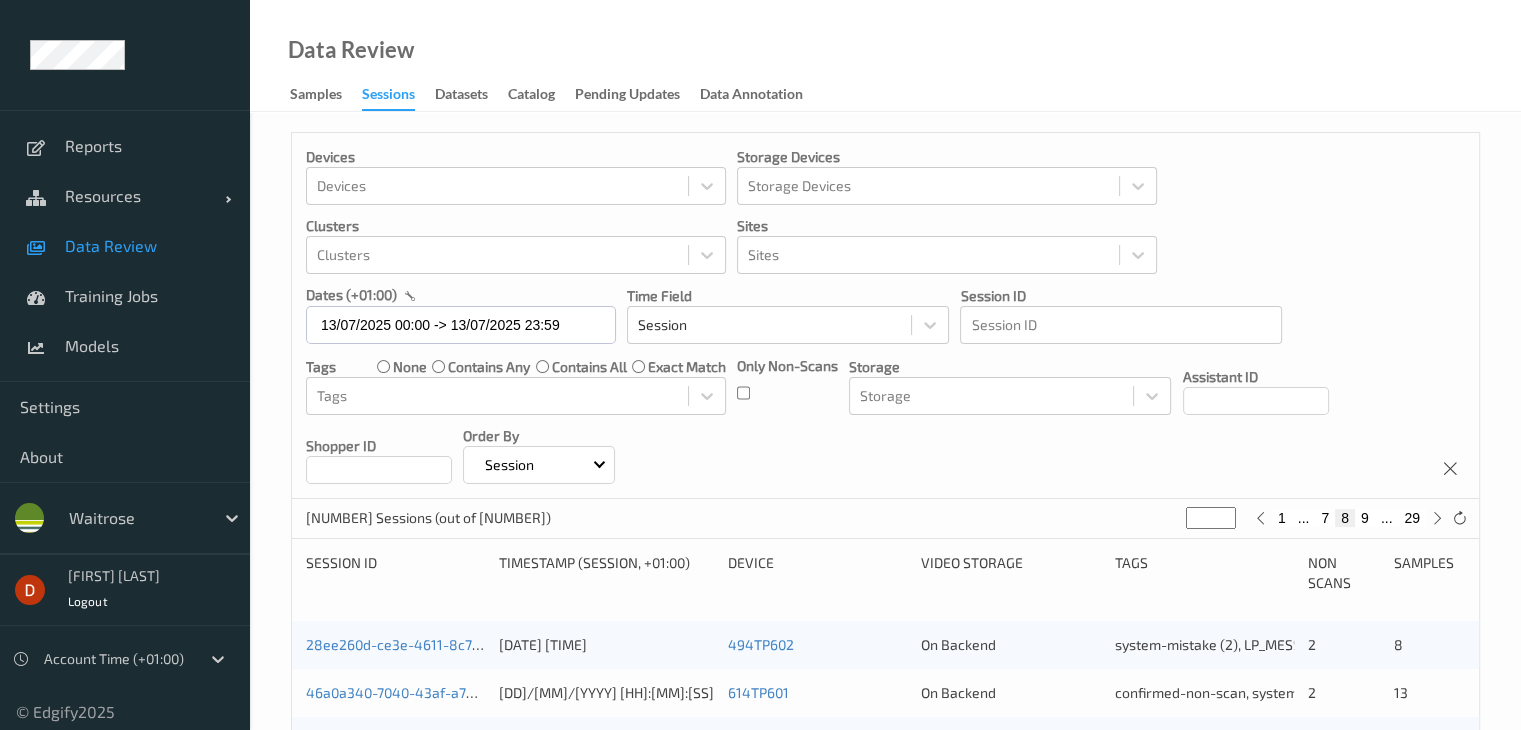 click on "9" at bounding box center [1365, 518] 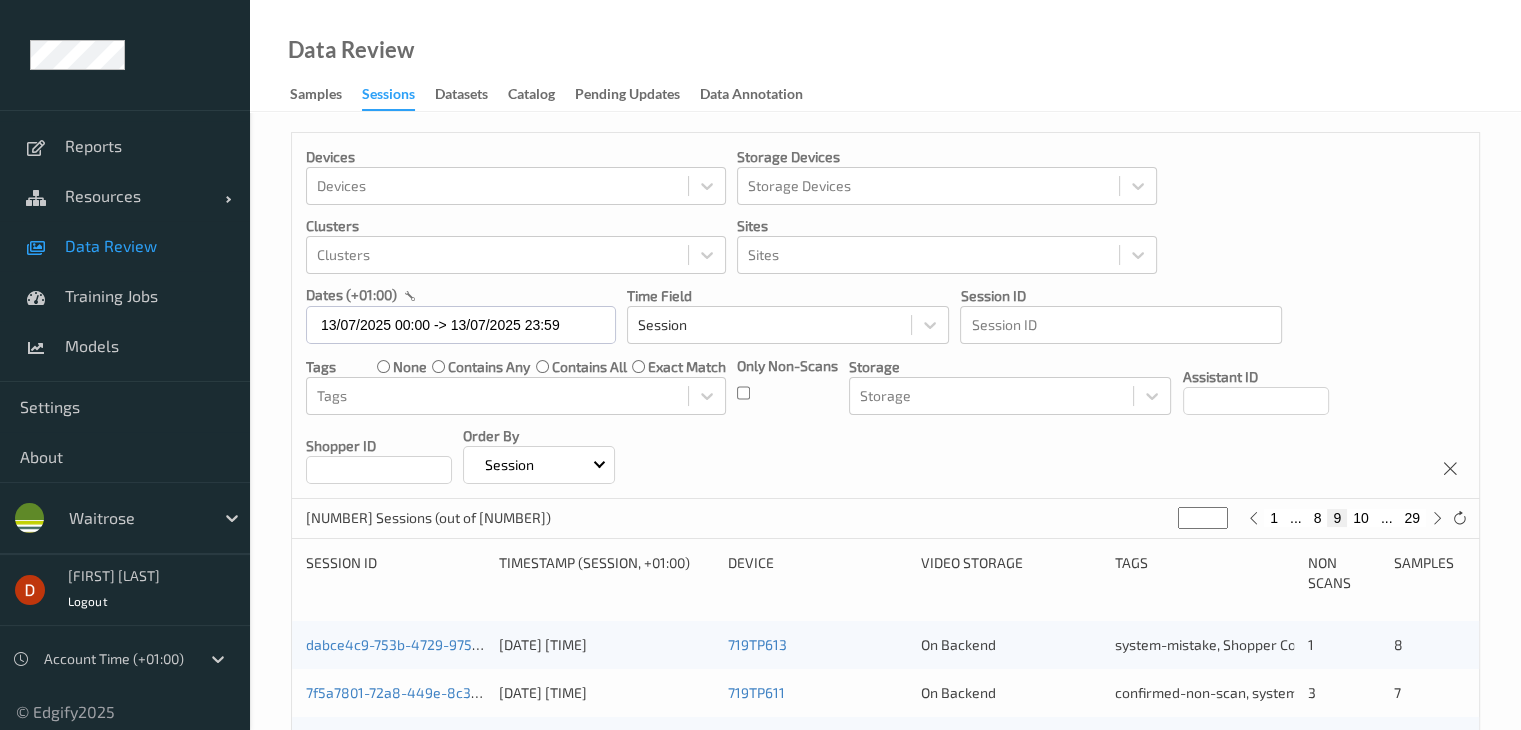 click on "10" at bounding box center [1361, 518] 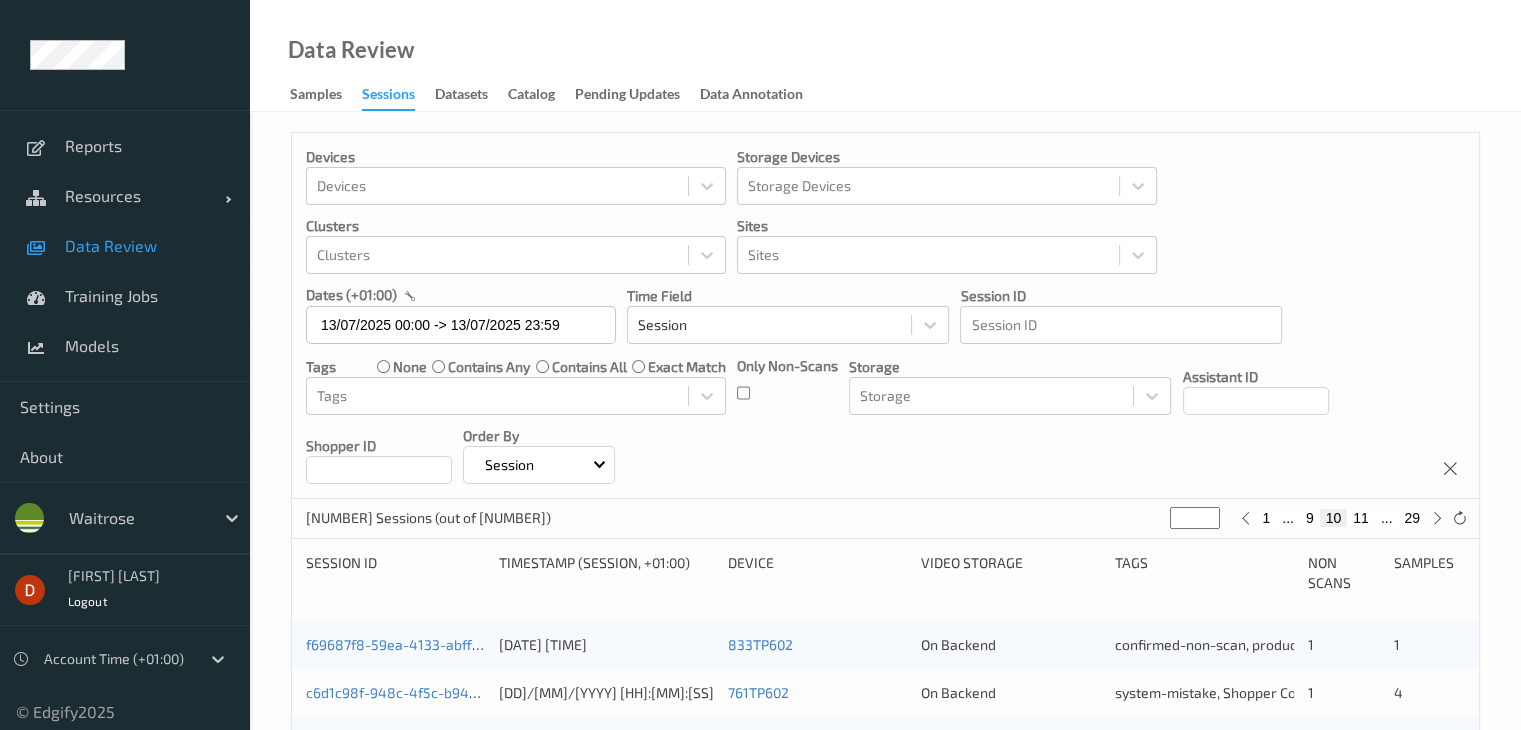 click on "11" at bounding box center [1361, 518] 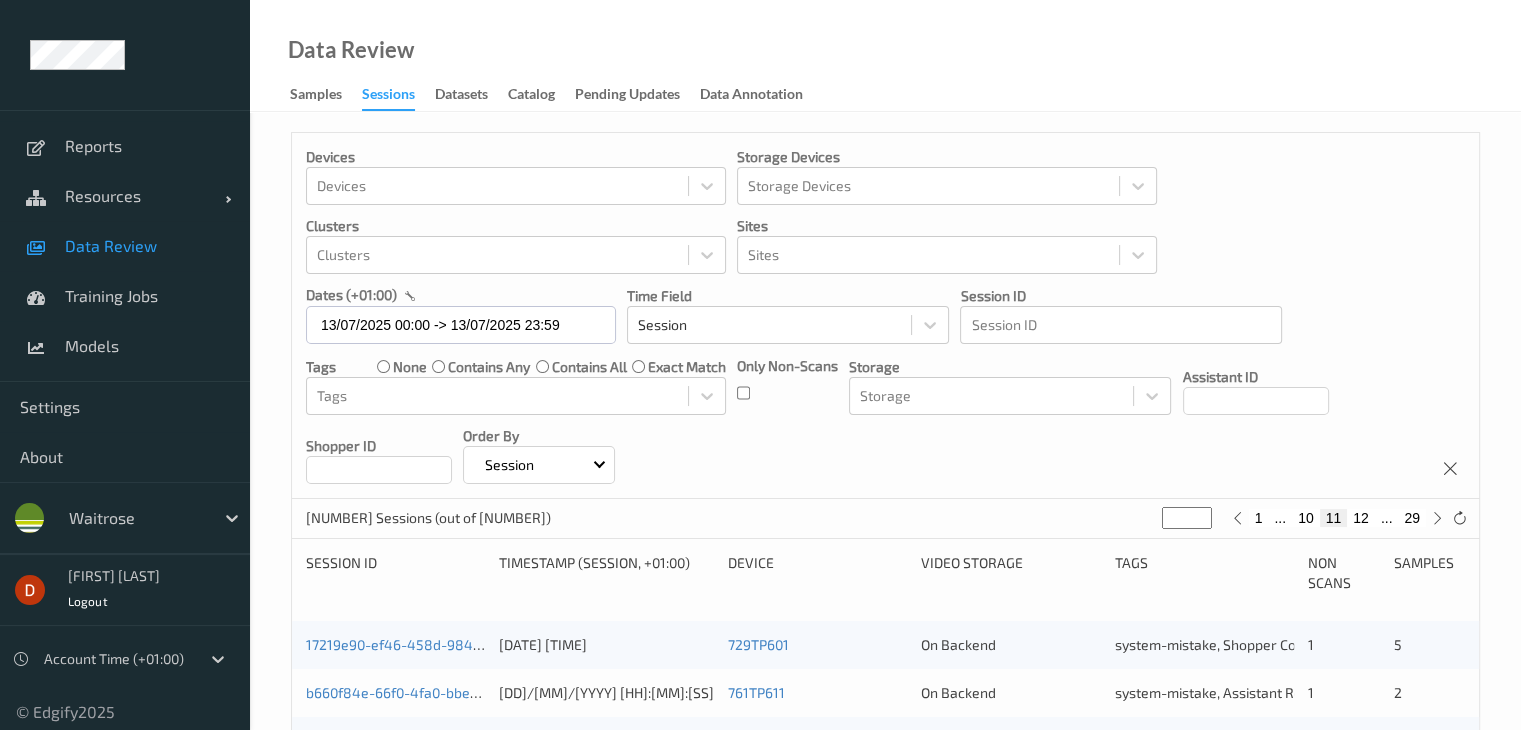 click on "12" at bounding box center [1361, 518] 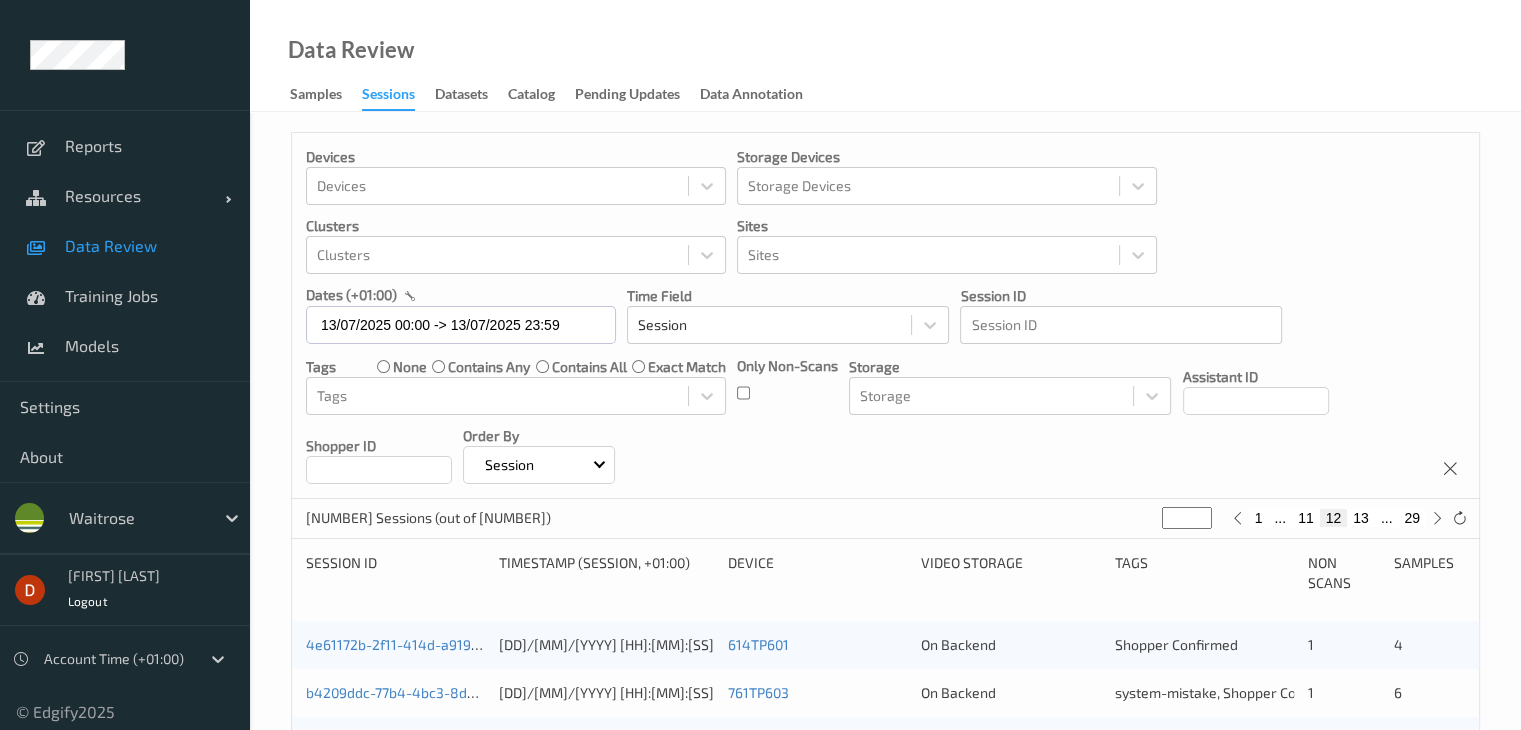 click on "13" at bounding box center [1361, 518] 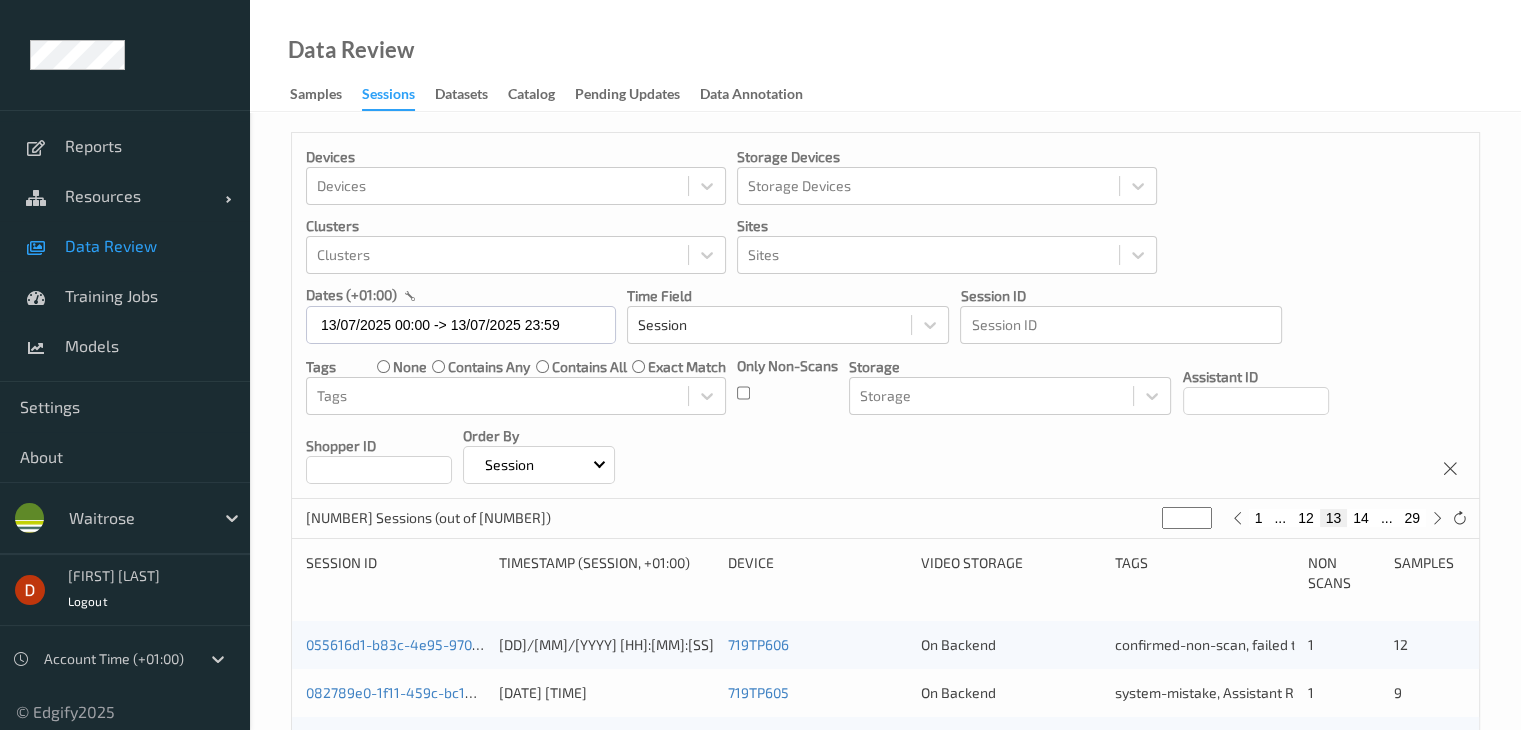 click on "12" at bounding box center [1306, 518] 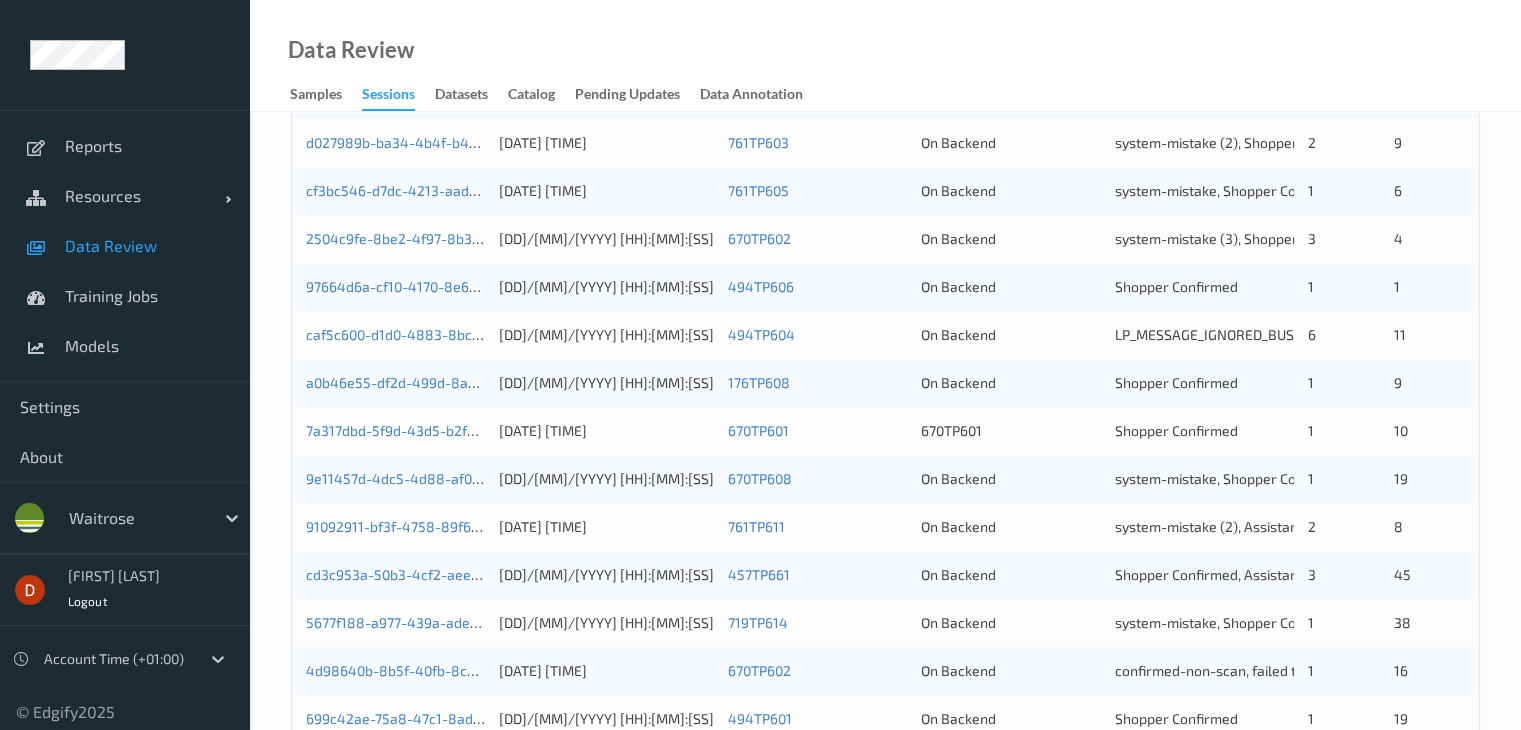scroll, scrollTop: 650, scrollLeft: 0, axis: vertical 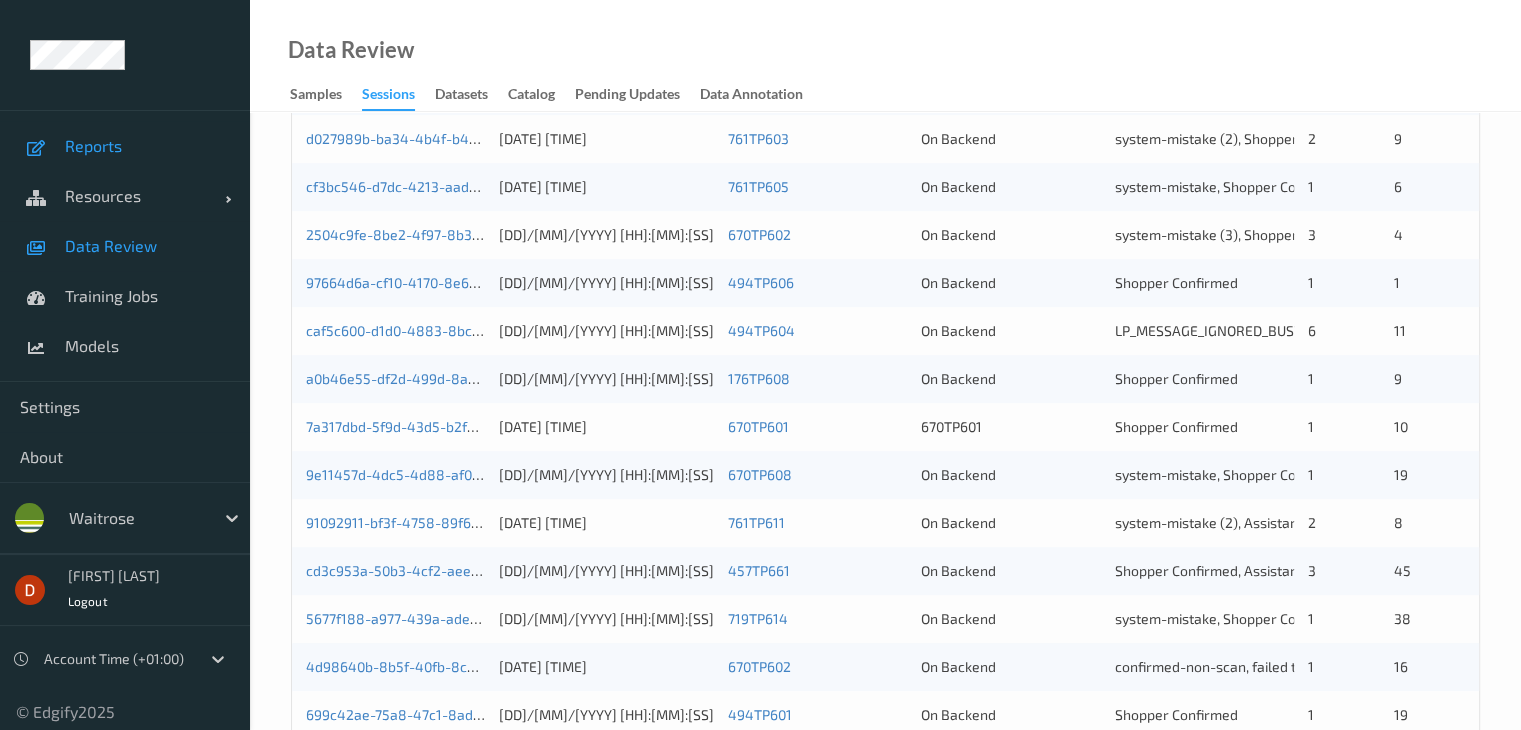 click on "Reports" at bounding box center (125, 146) 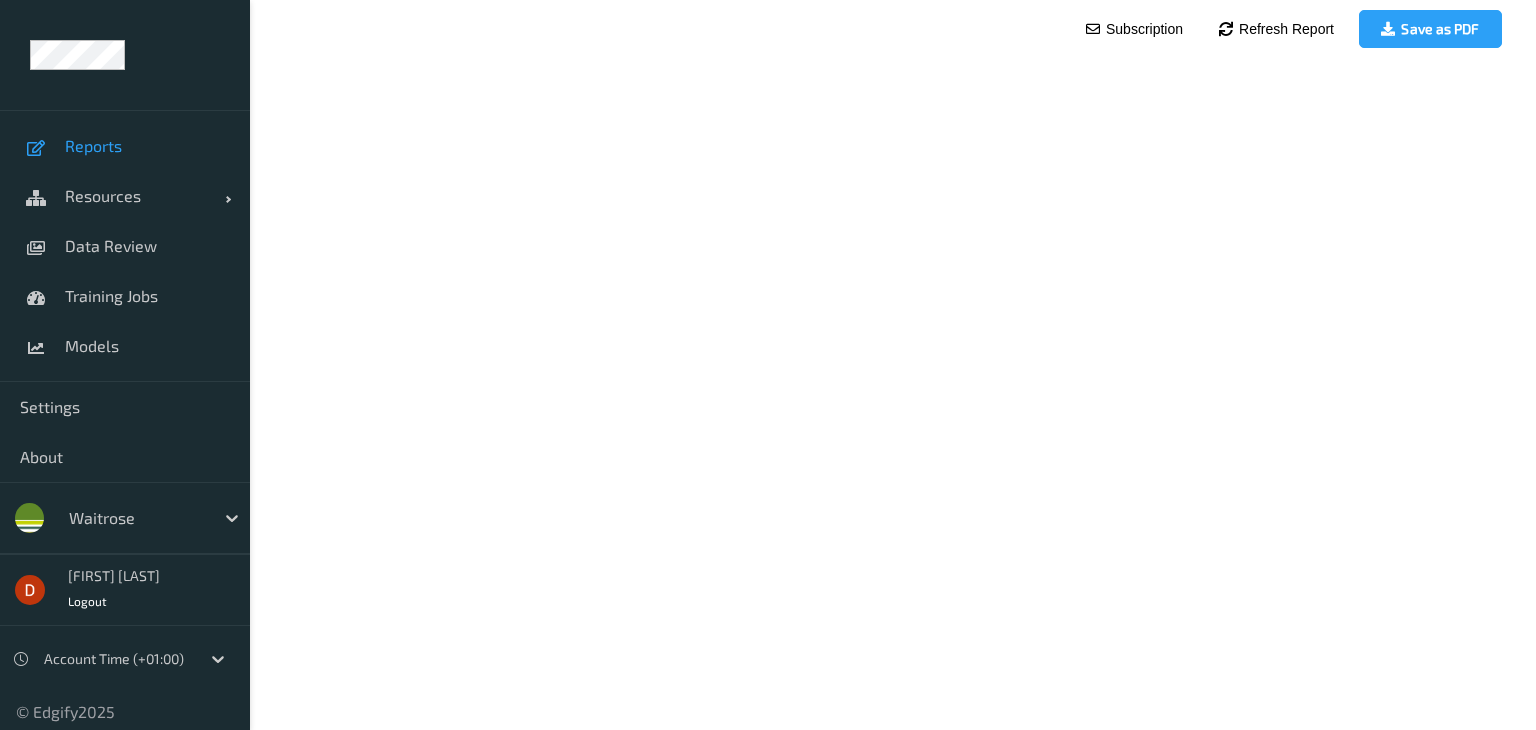 scroll, scrollTop: 0, scrollLeft: 0, axis: both 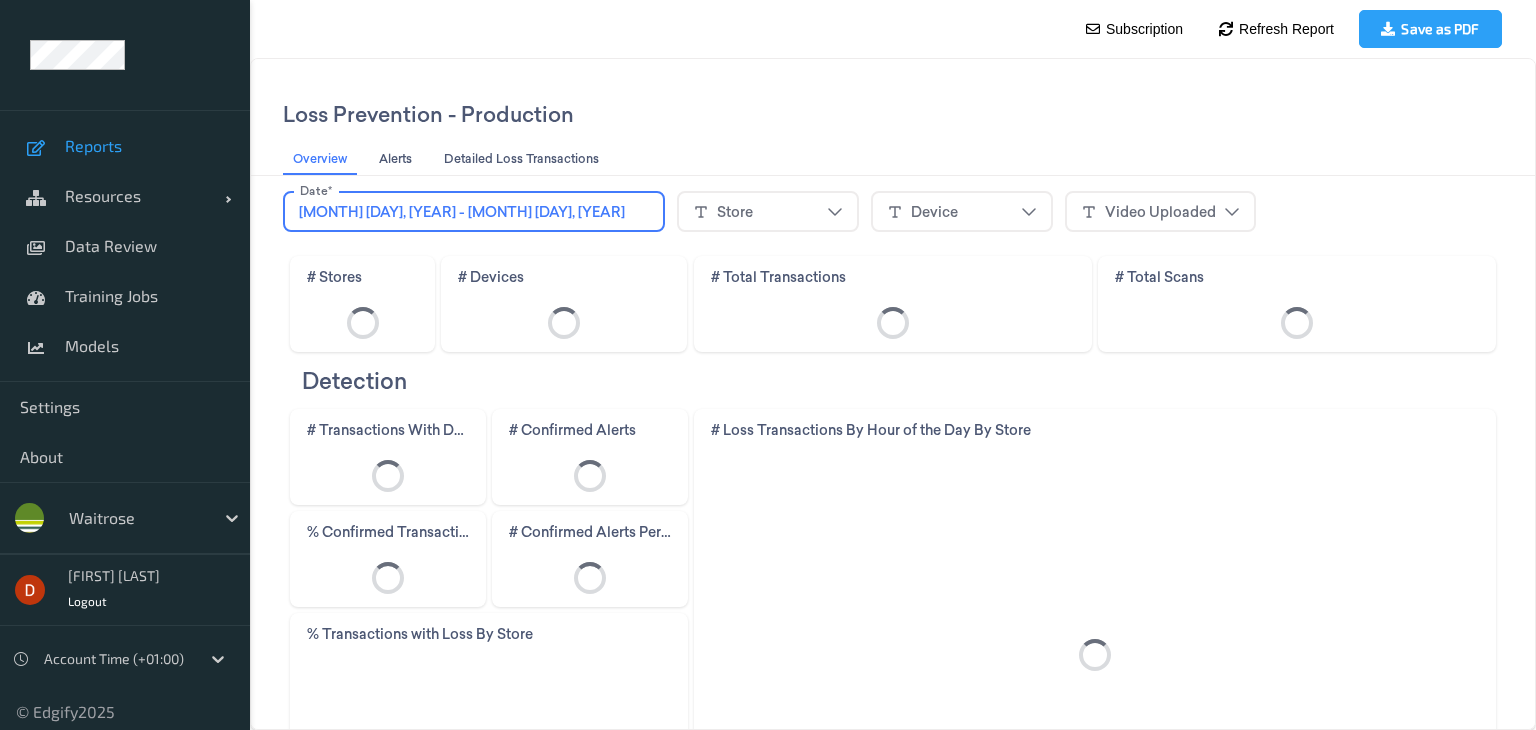 click on "[MONTH] [DAY], [YEAR] - [MONTH] [DAY], [YEAR]" at bounding box center [462, 212] 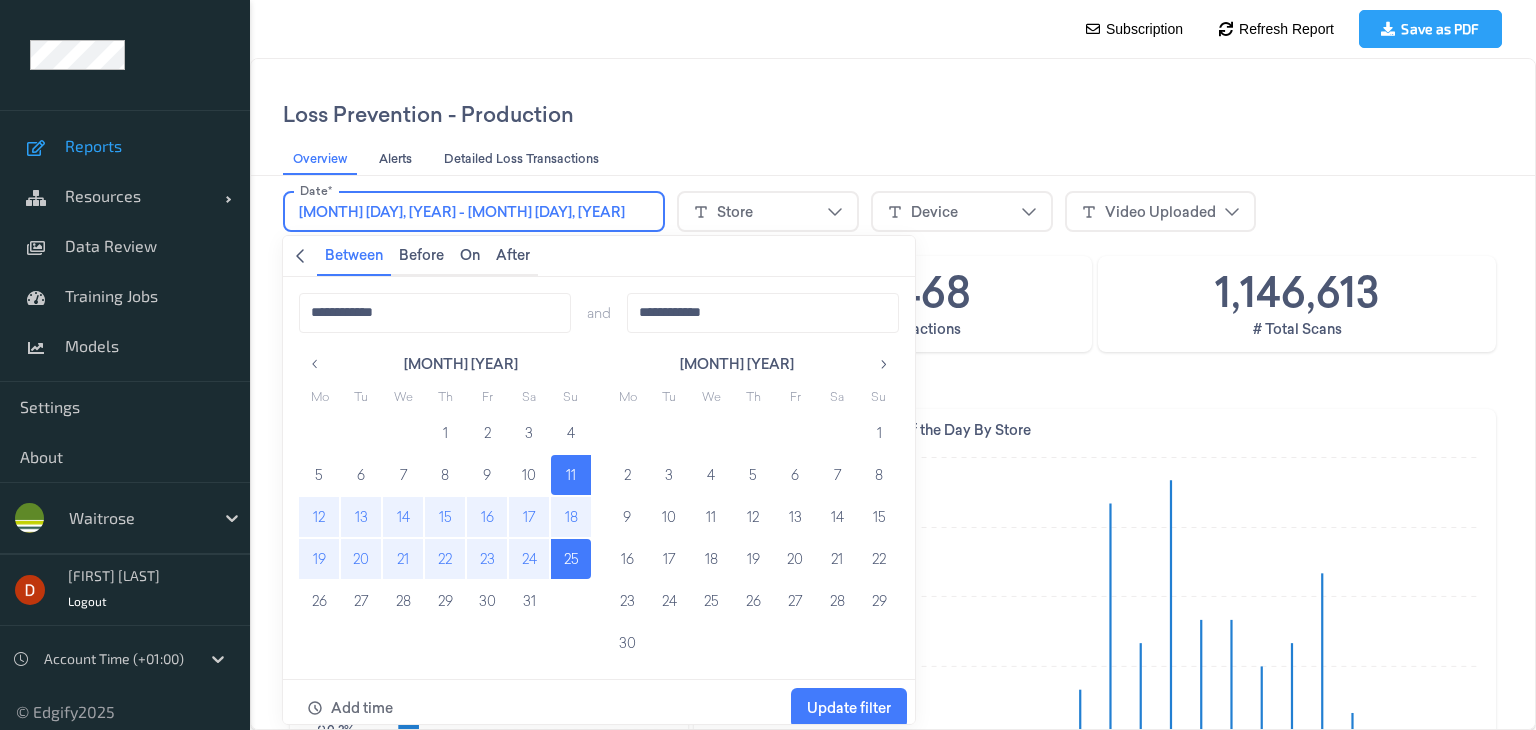 click 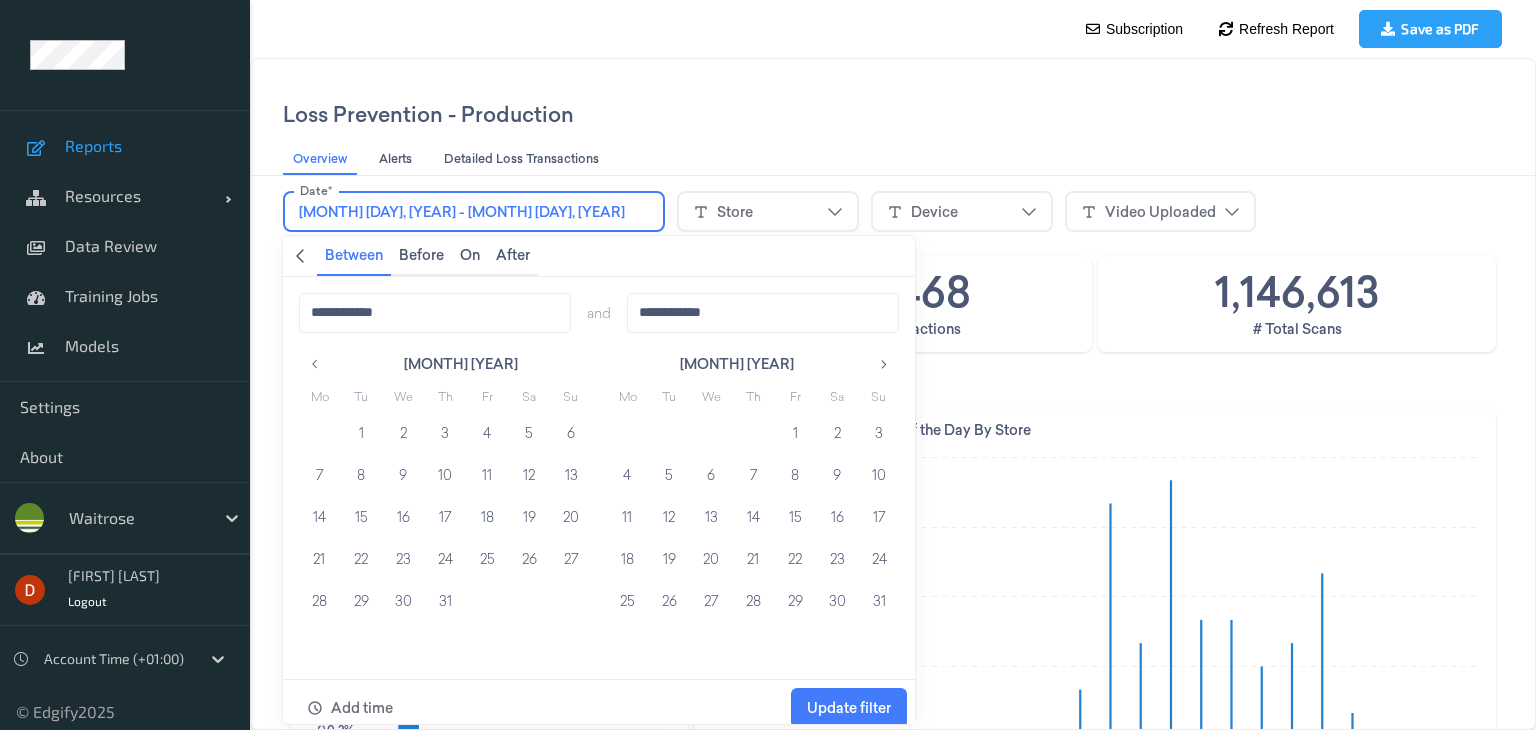 click on "1" at bounding box center [361, 433] 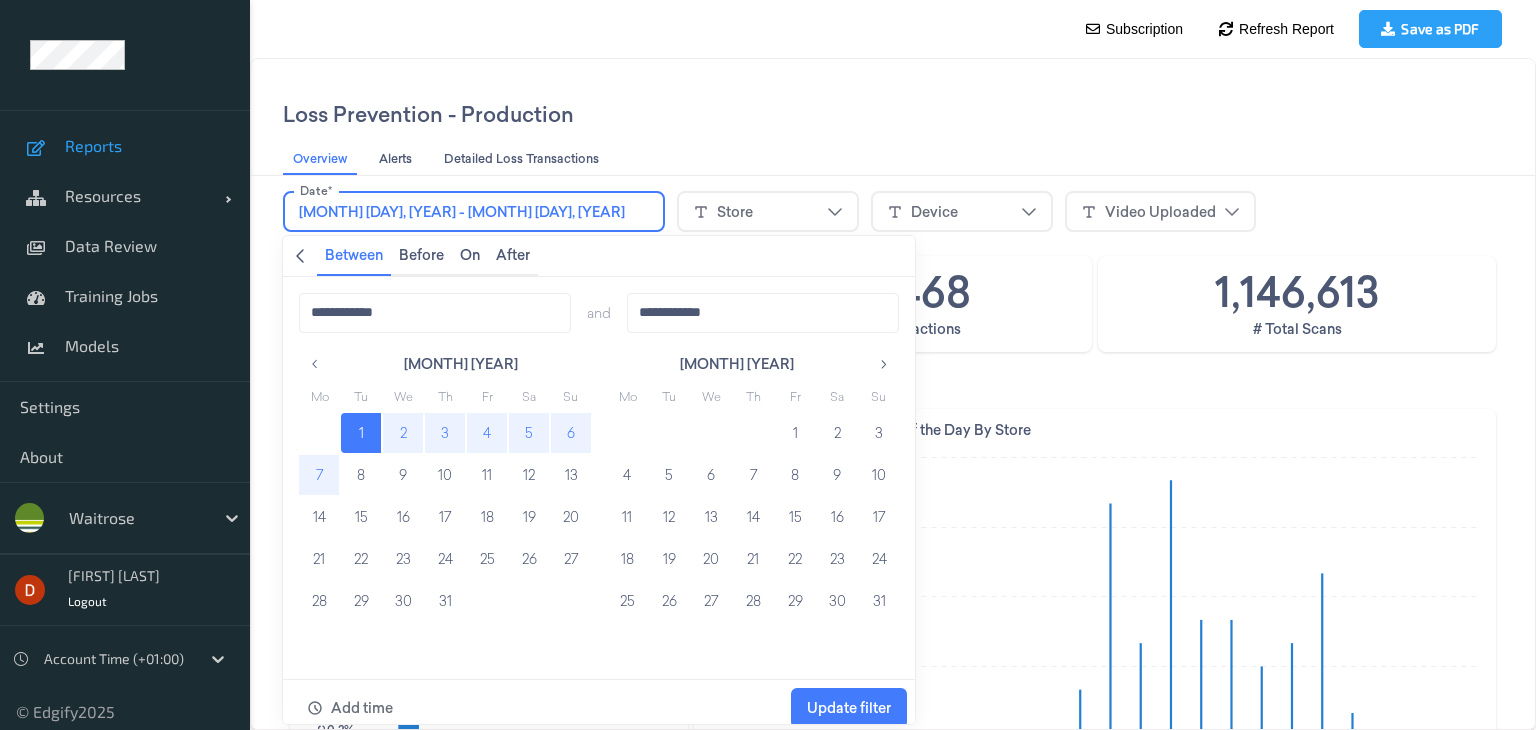 click on "7" at bounding box center (319, 475) 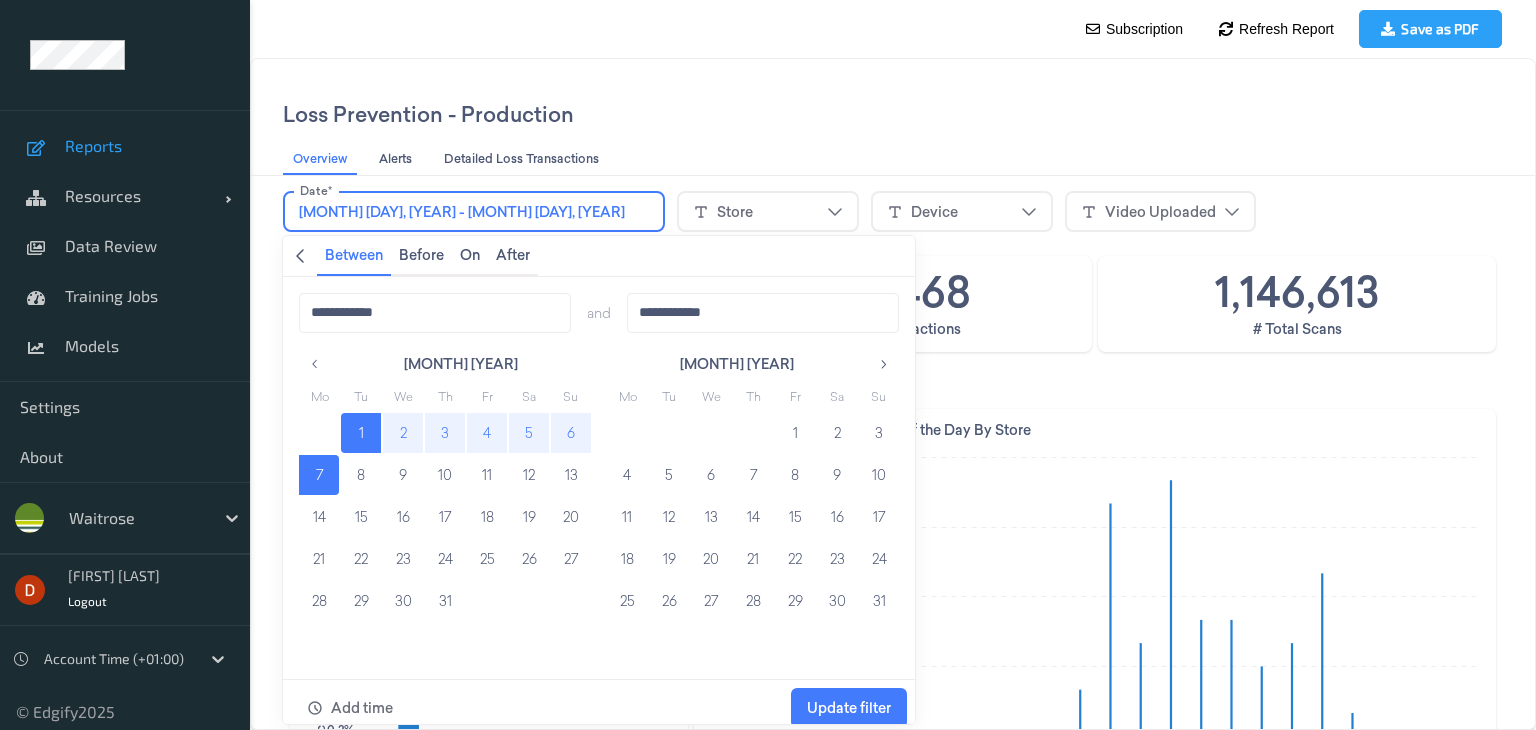 click on "1" at bounding box center [361, 433] 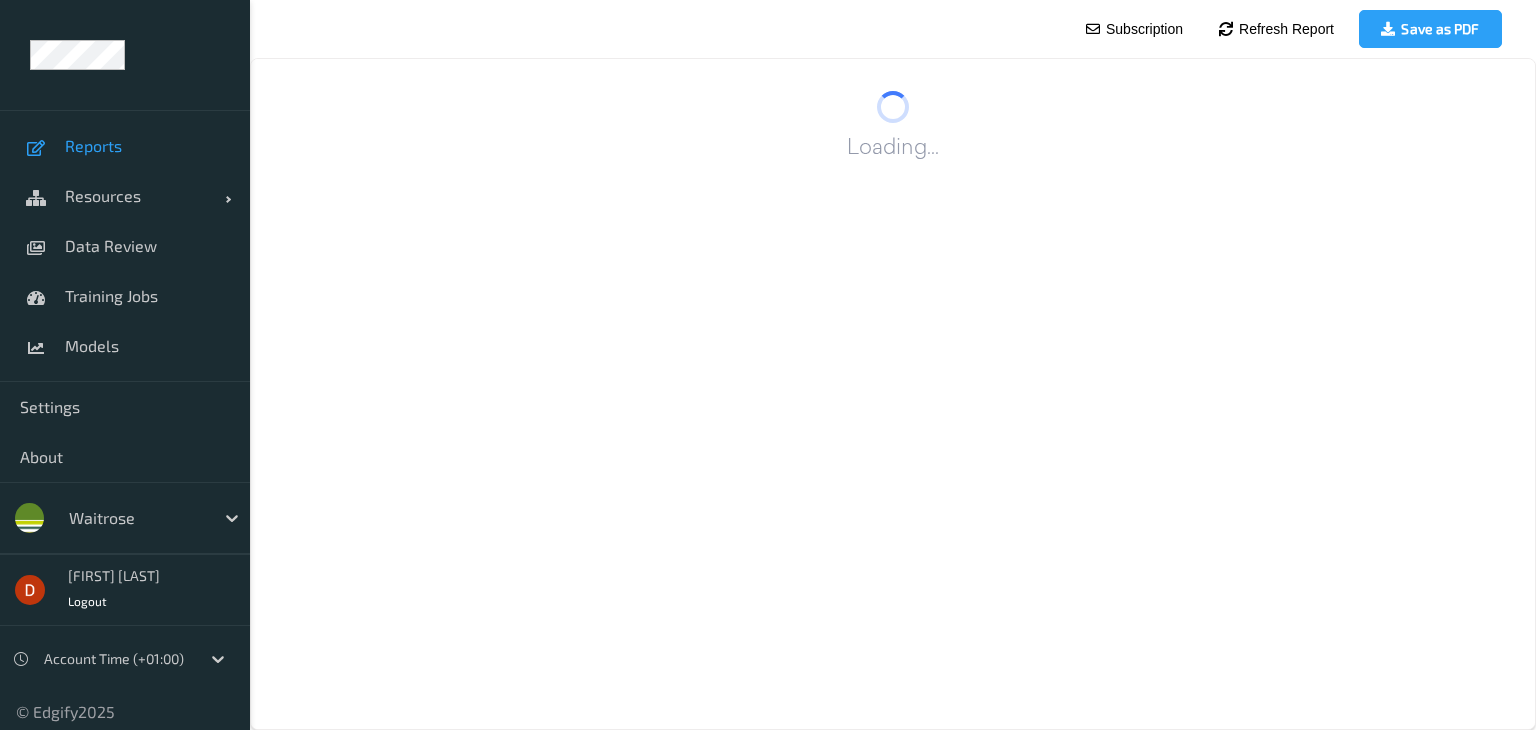 scroll, scrollTop: 0, scrollLeft: 0, axis: both 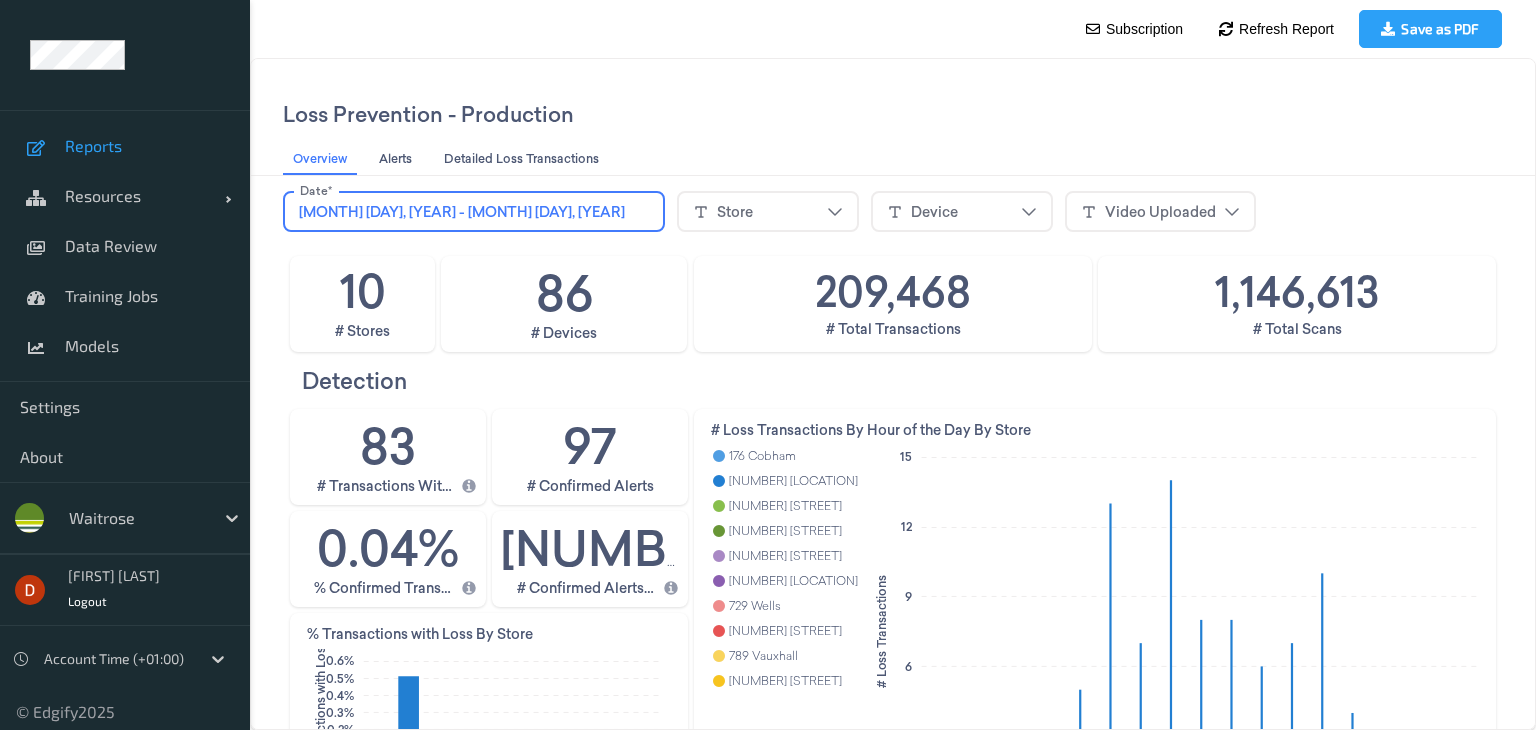 click on "[MONTH] [DAY], [YEAR] - [MONTH] [DAY], [YEAR]" at bounding box center (462, 212) 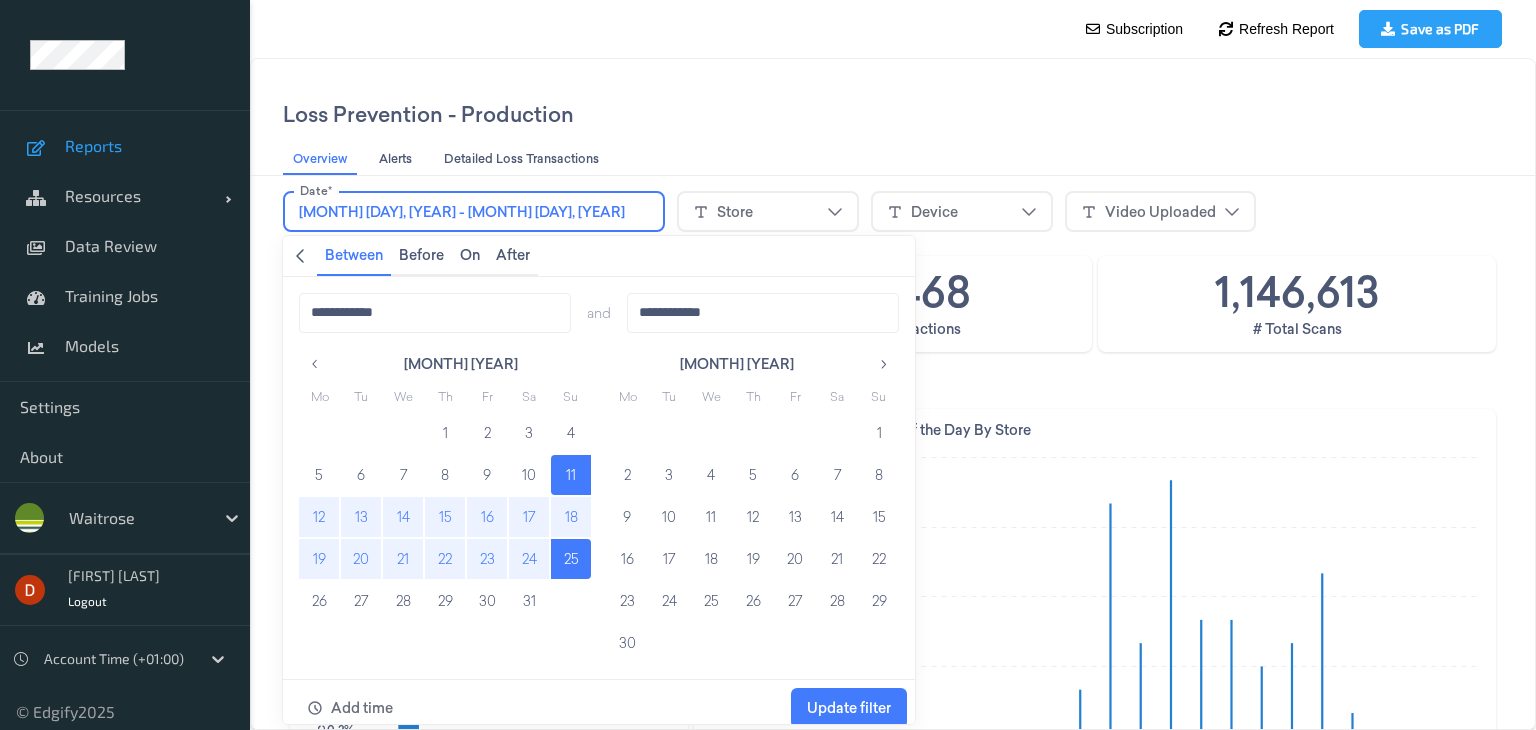 click on "13" at bounding box center [361, 517] 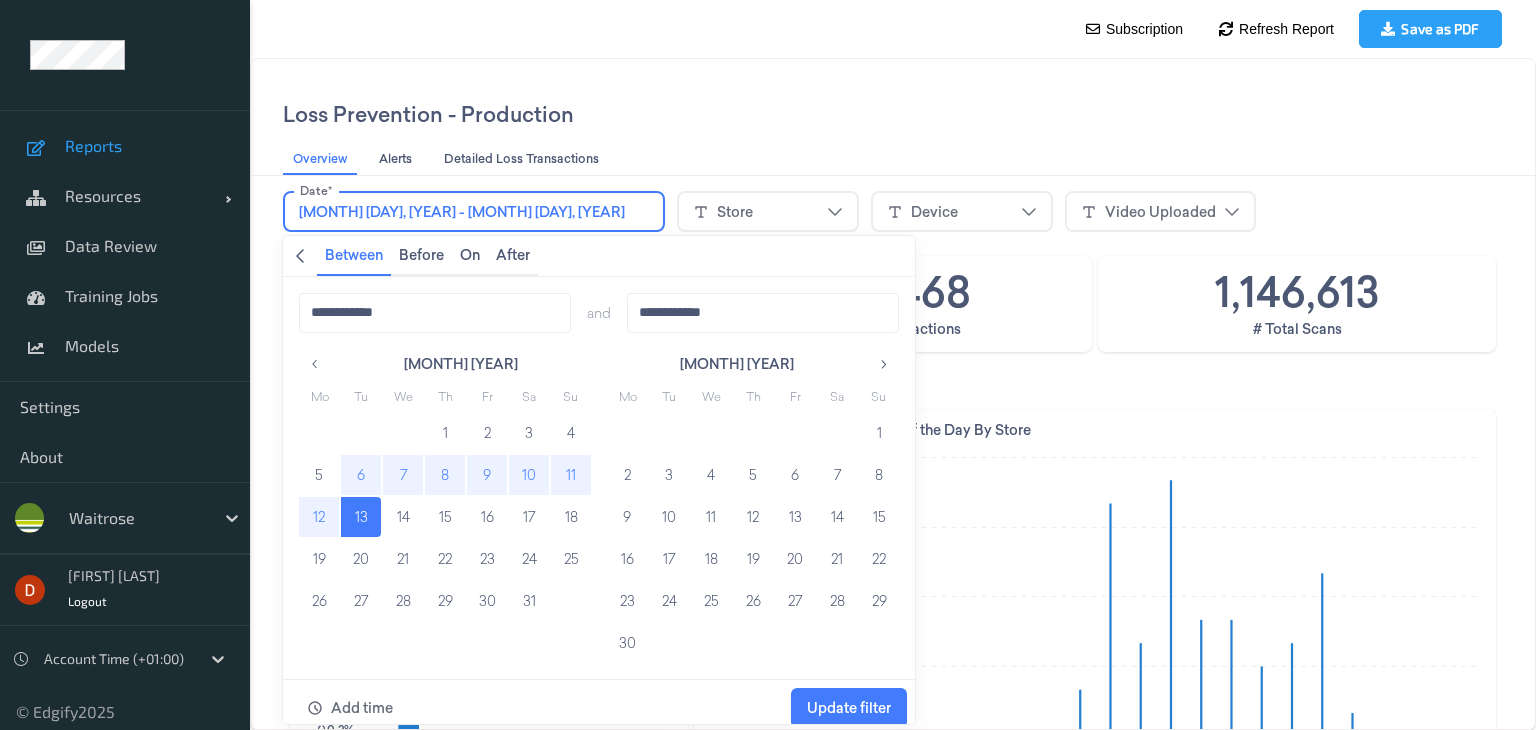 click on "6" at bounding box center [361, 475] 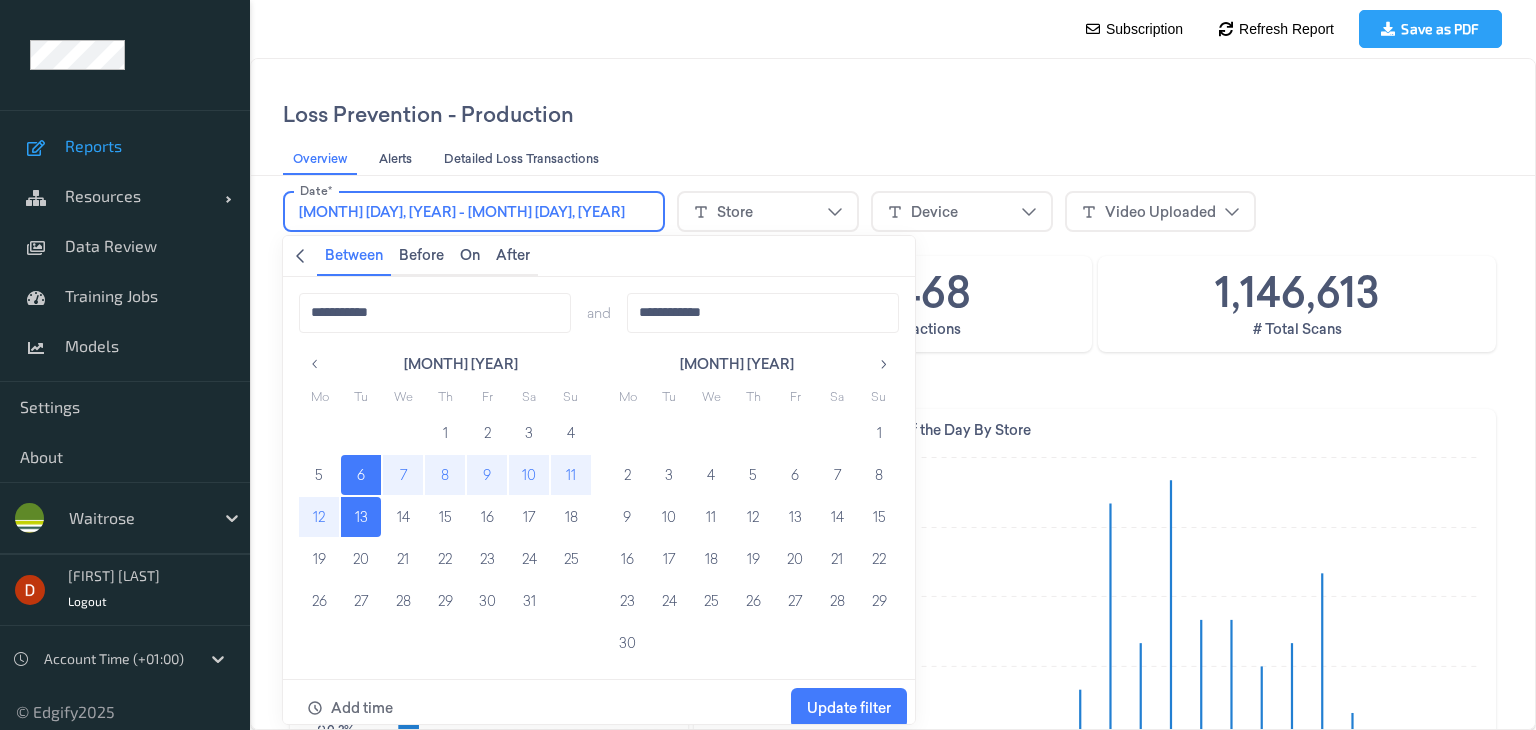 click at bounding box center (883, 365) 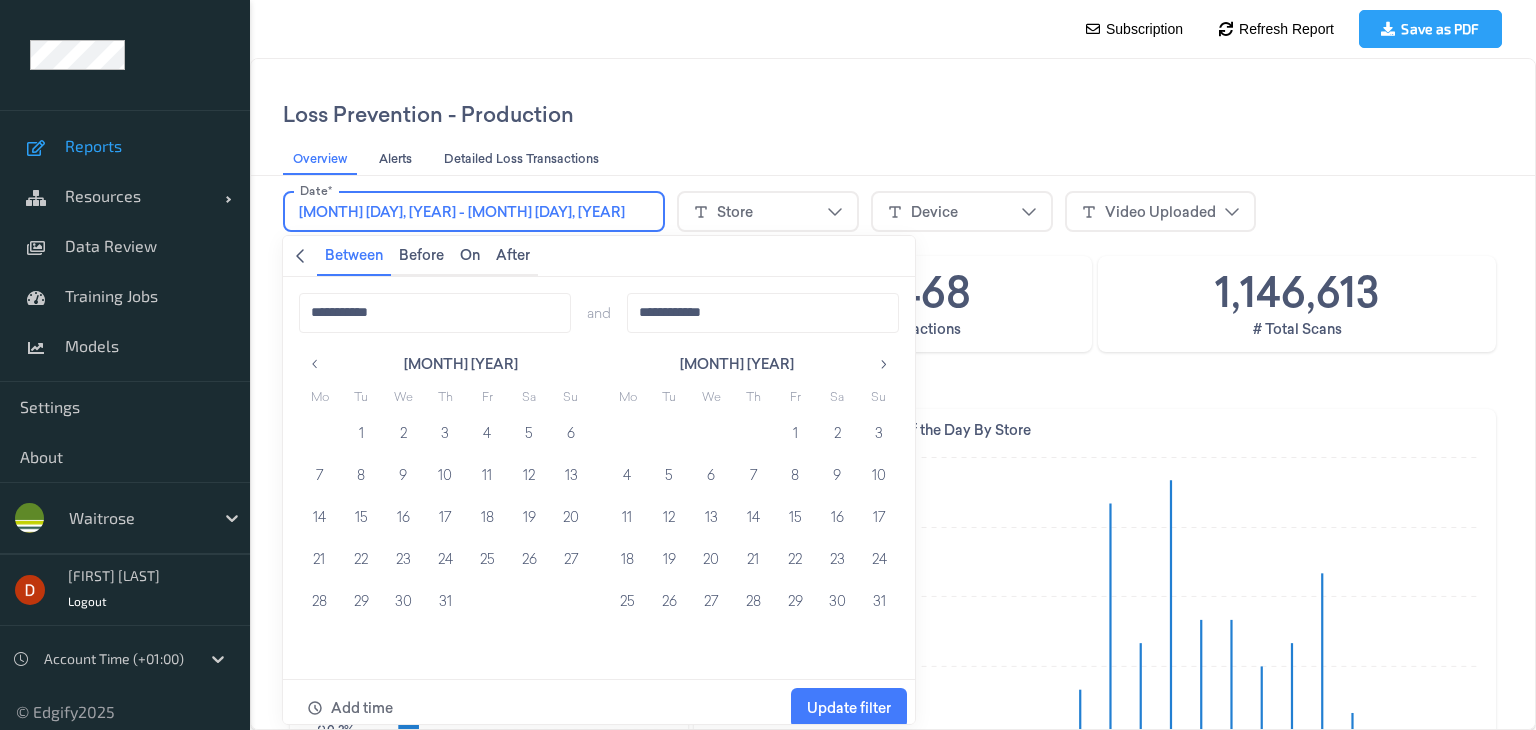 click on "13" at bounding box center (571, 475) 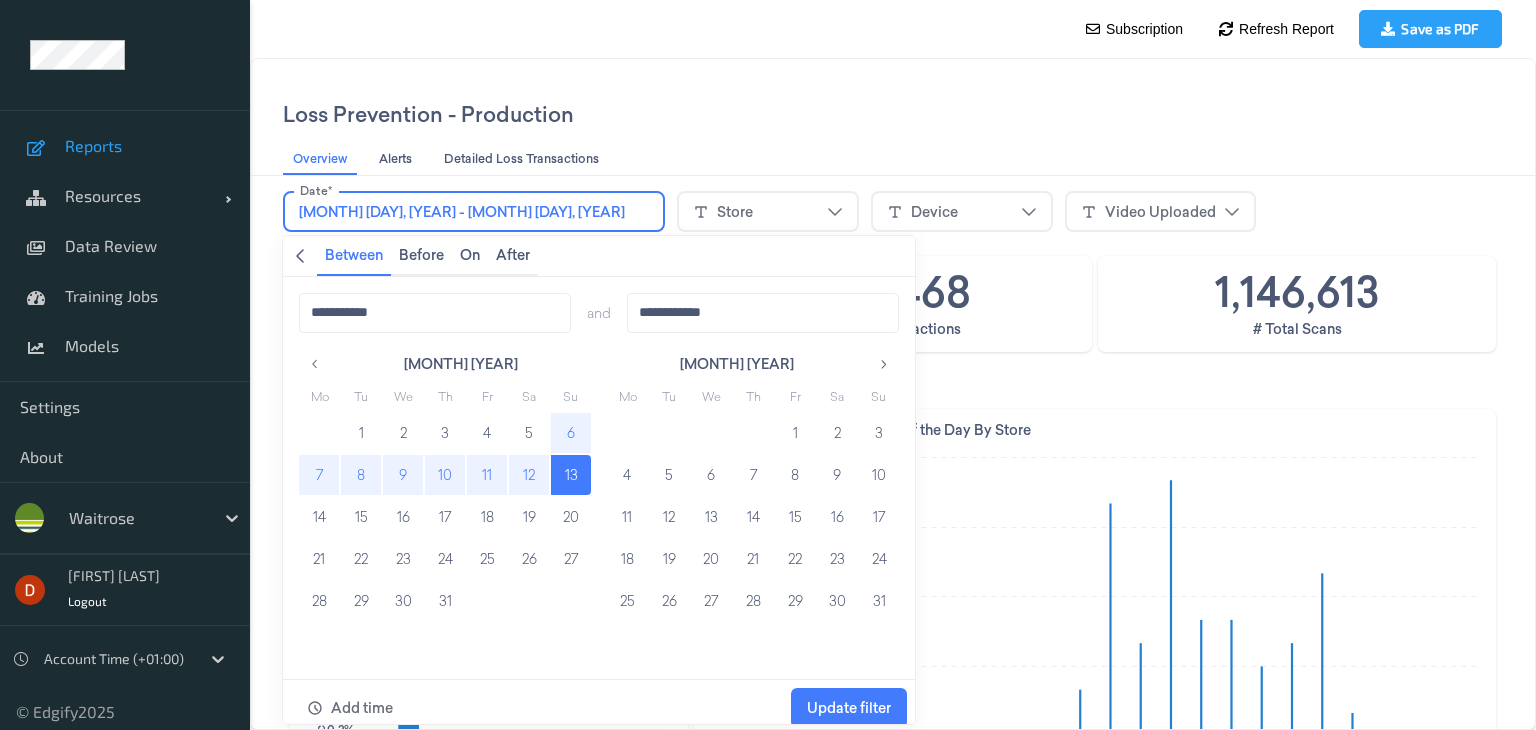 click on "6" at bounding box center (571, 433) 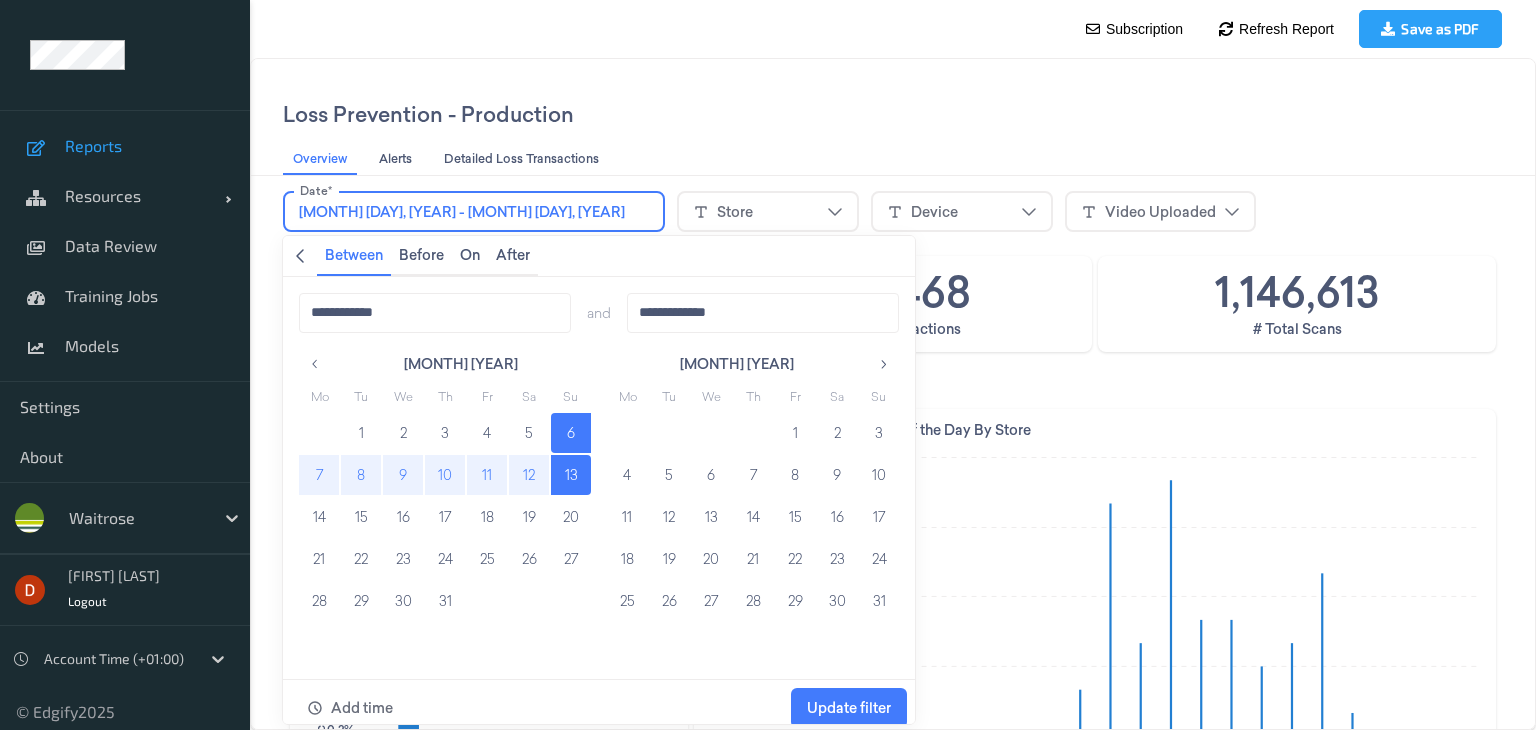 click on "Update filter" at bounding box center [849, 708] 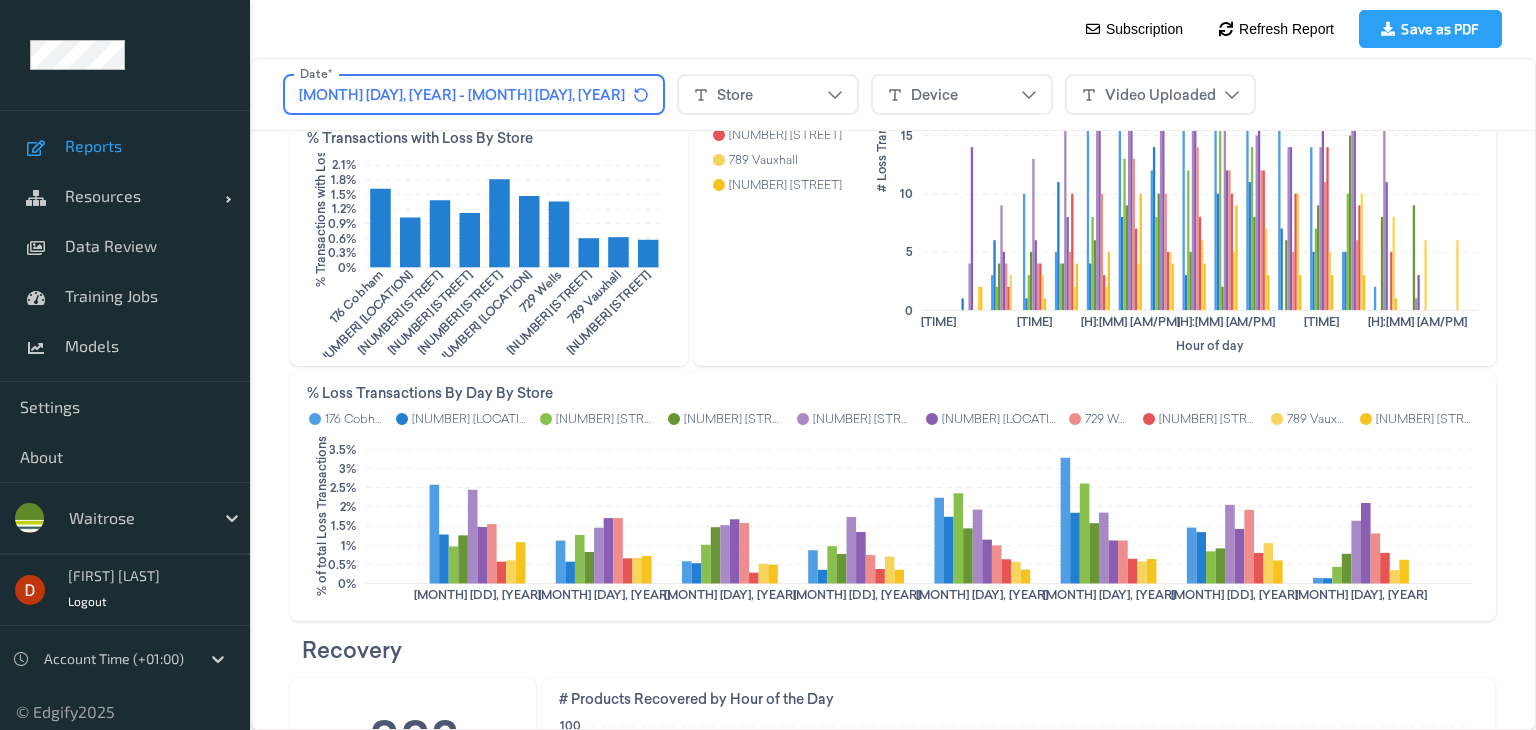 scroll, scrollTop: 0, scrollLeft: 0, axis: both 